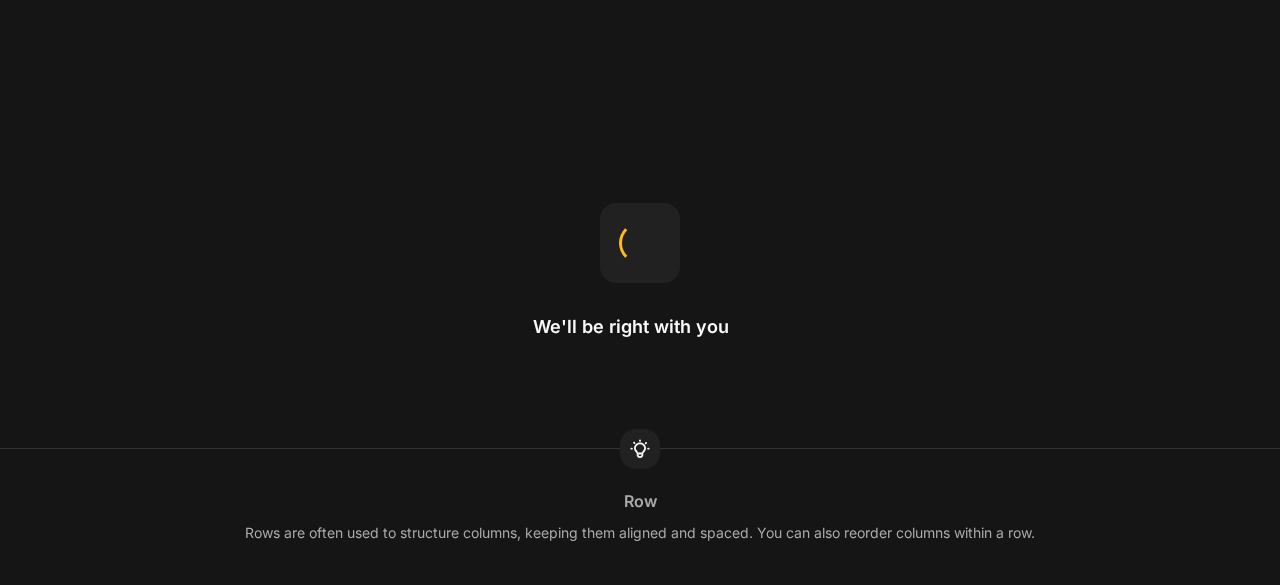 scroll, scrollTop: 0, scrollLeft: 0, axis: both 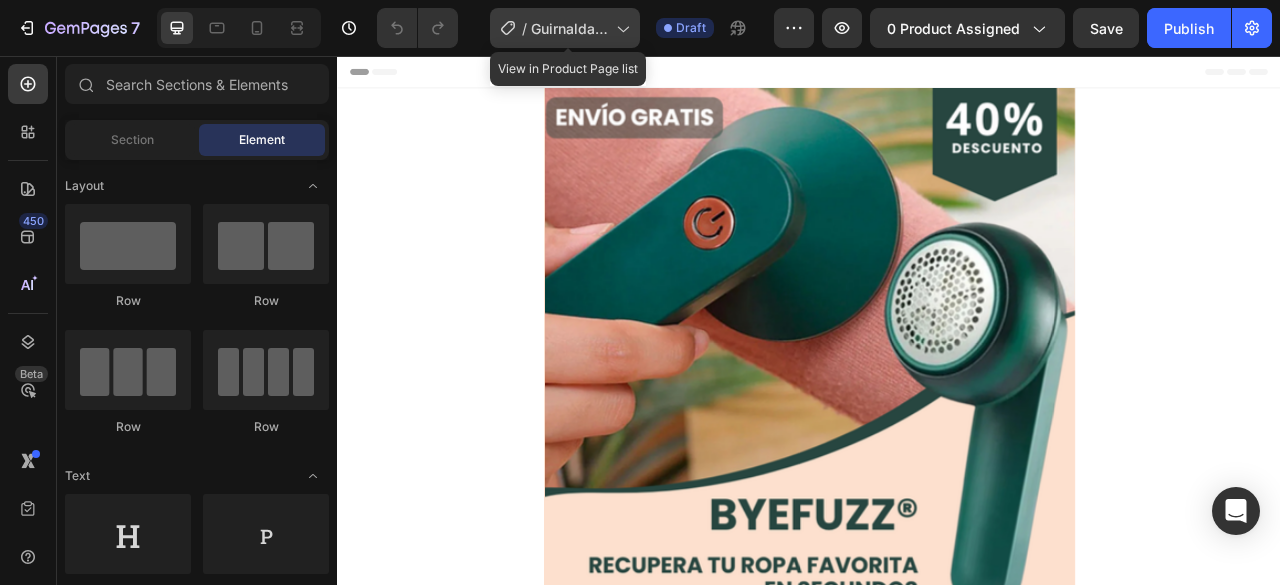 click on "Guirnalda Fechas Patrias" at bounding box center (569, 28) 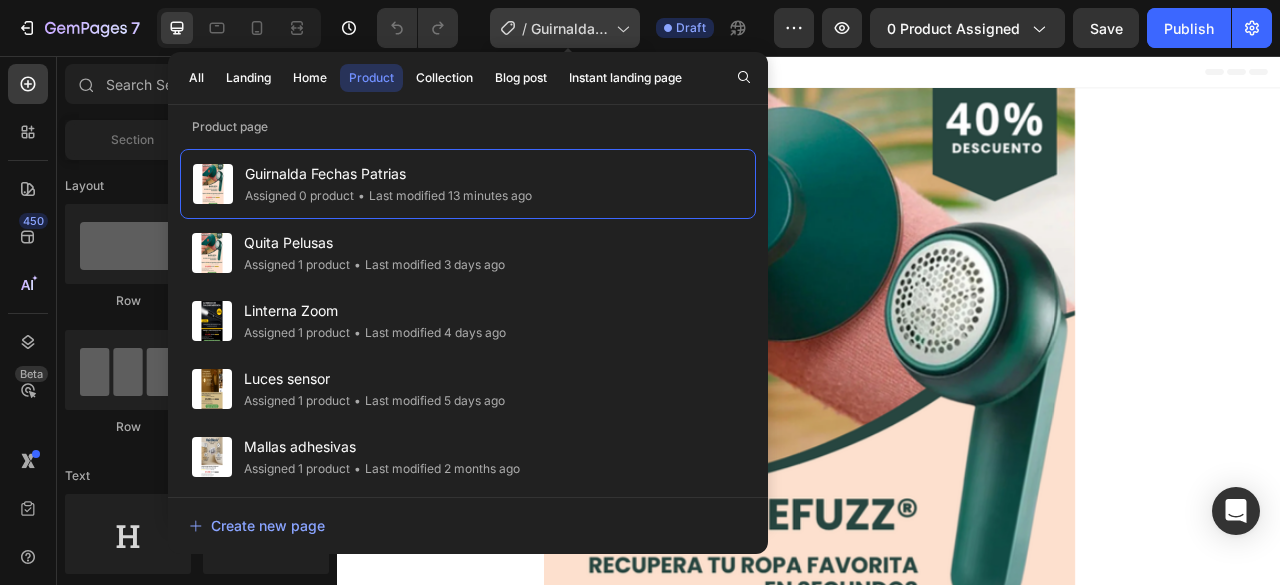 click on "Guirnalda Fechas Patrias" at bounding box center (569, 28) 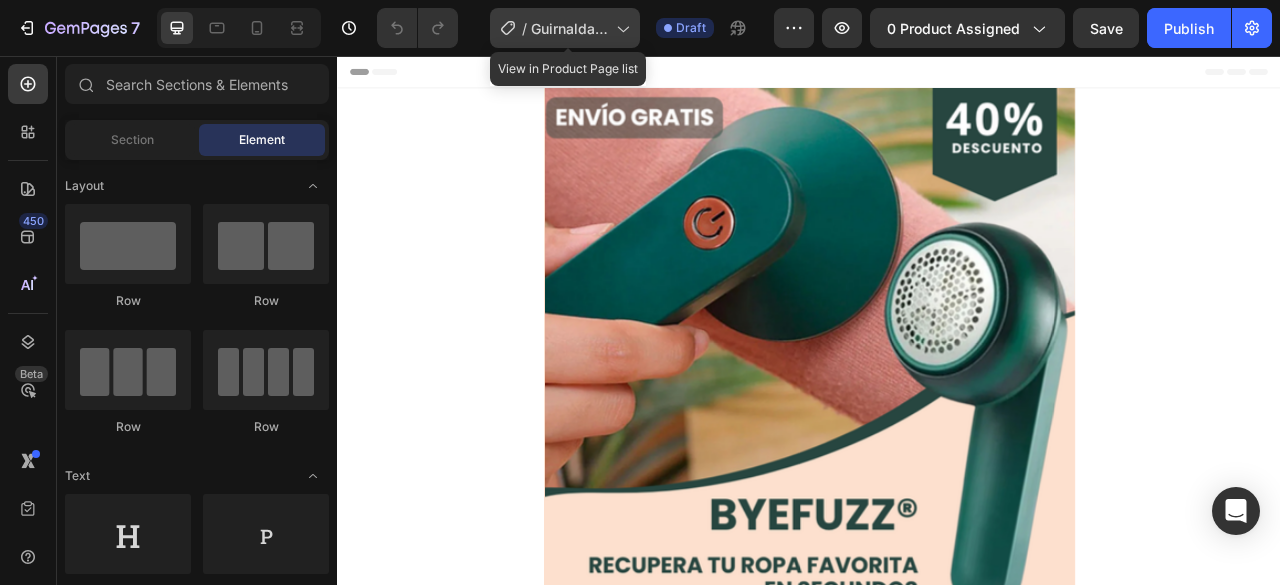 click on "/ Guirnalda Fechas Patrias" 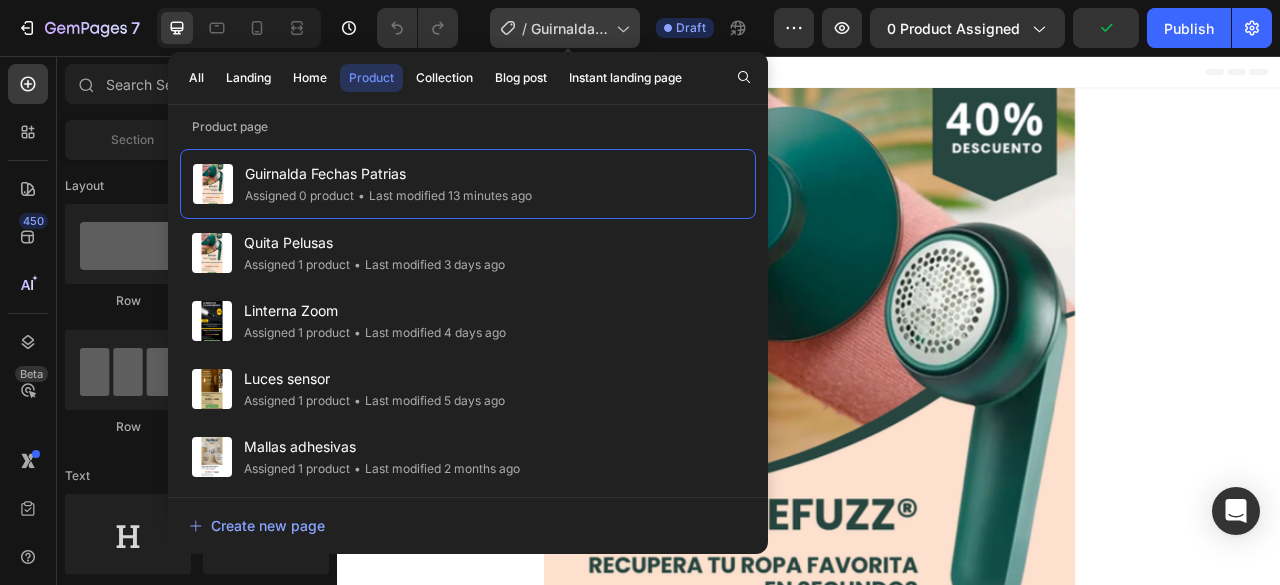 click on "/ Guirnalda Fechas Patrias" 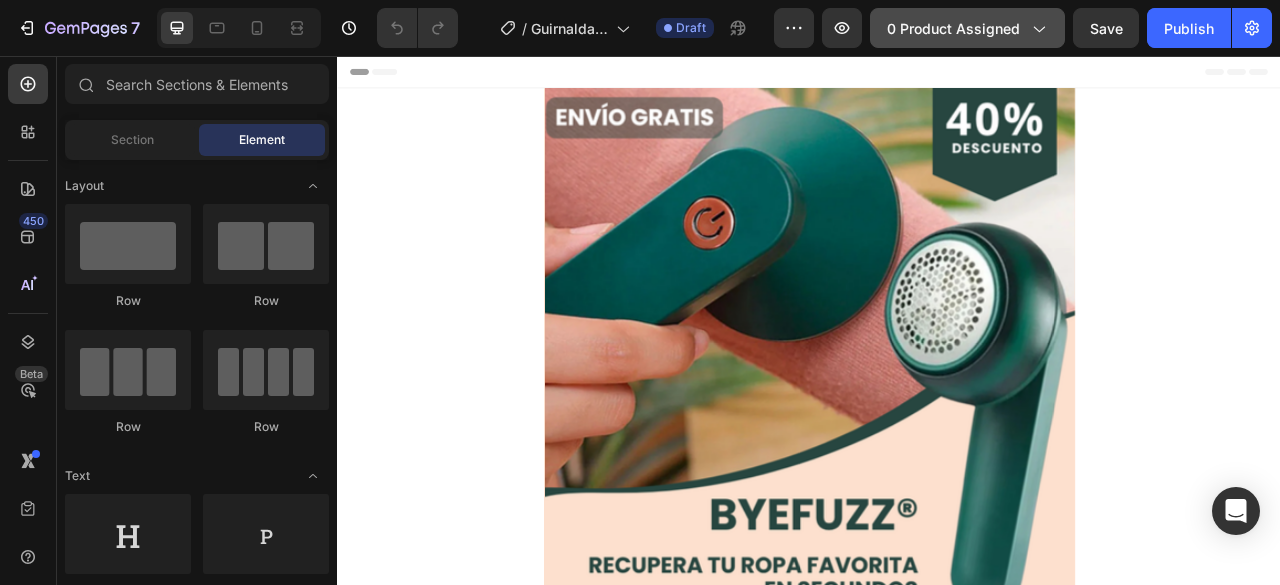 click on "0 product assigned" at bounding box center (967, 28) 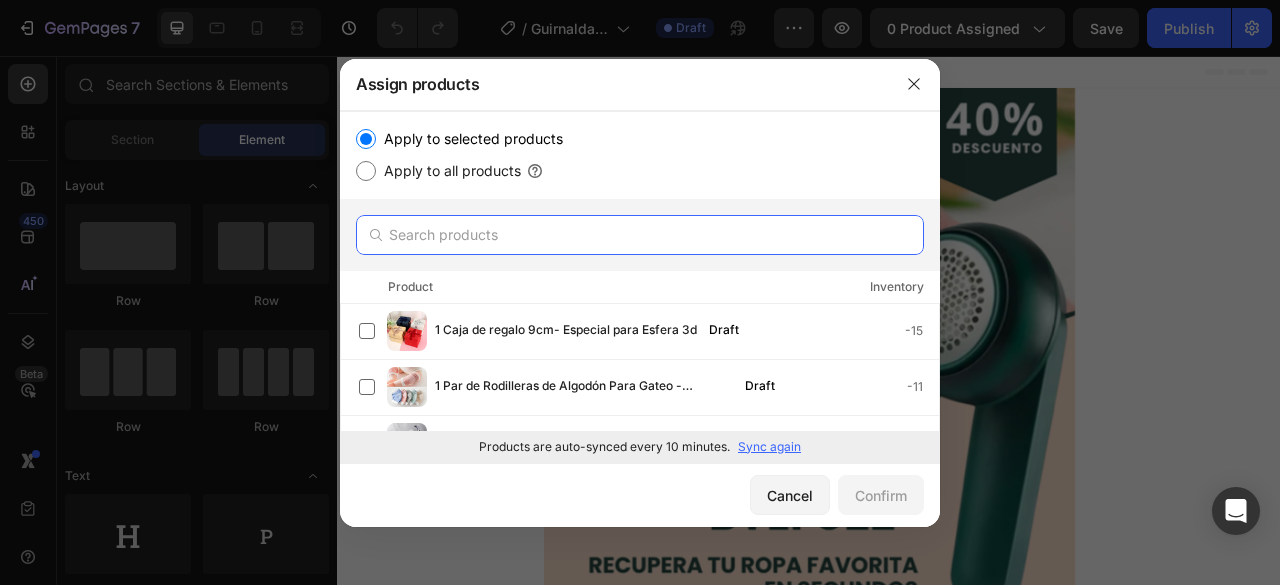 click at bounding box center (640, 235) 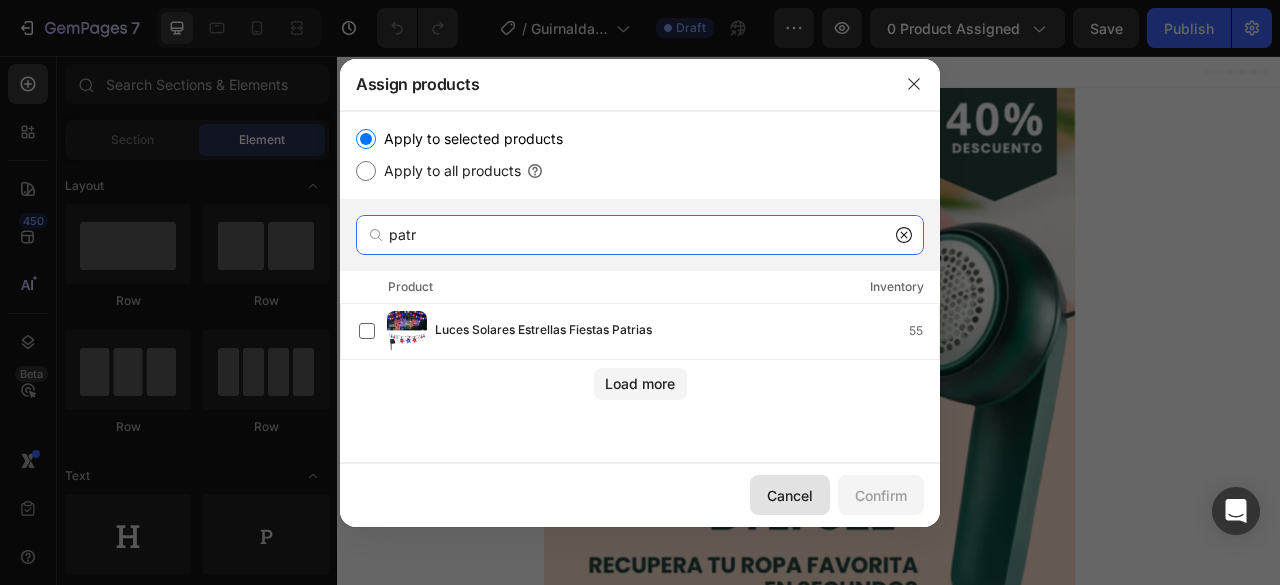 type on "patr" 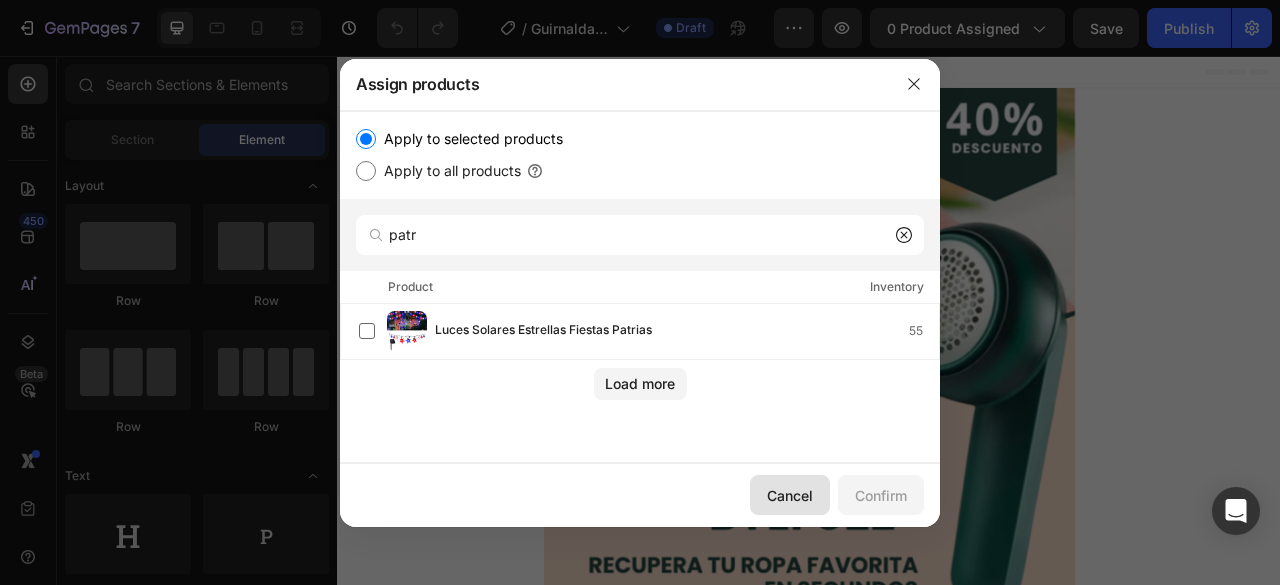 click on "Cancel" at bounding box center [790, 495] 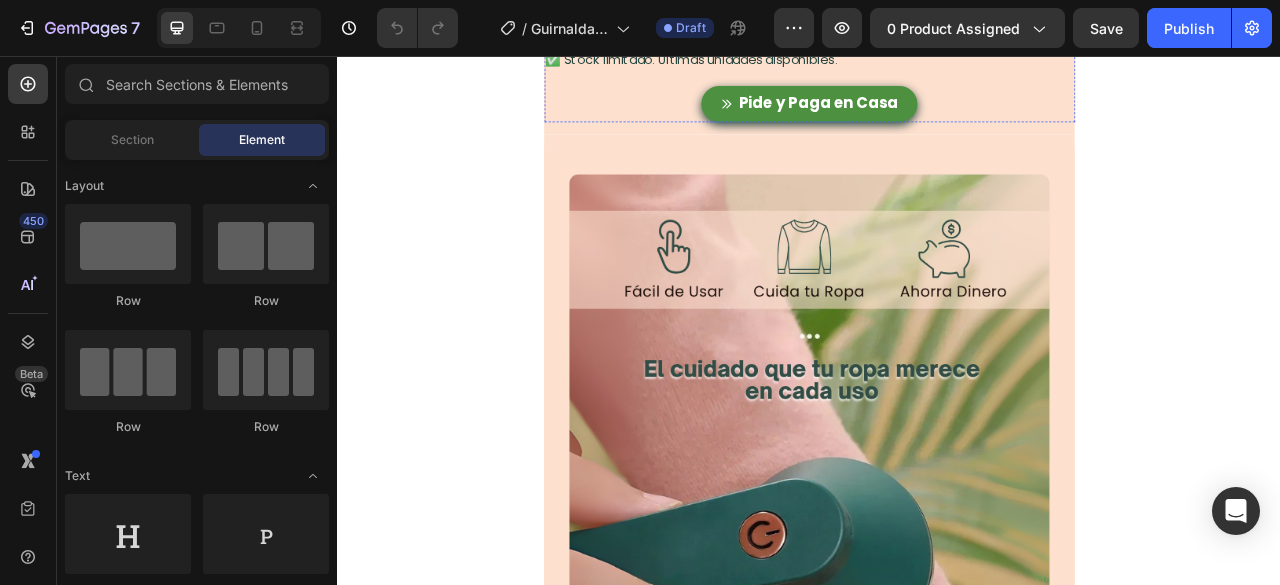 scroll, scrollTop: 1000, scrollLeft: 0, axis: vertical 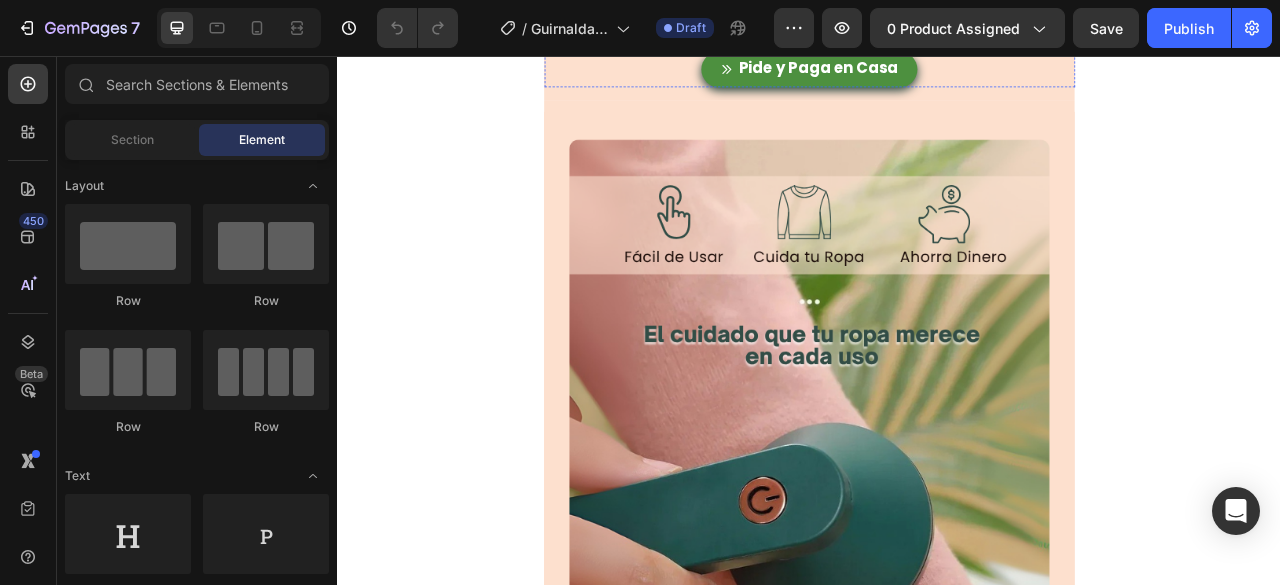 click at bounding box center (937, 577) 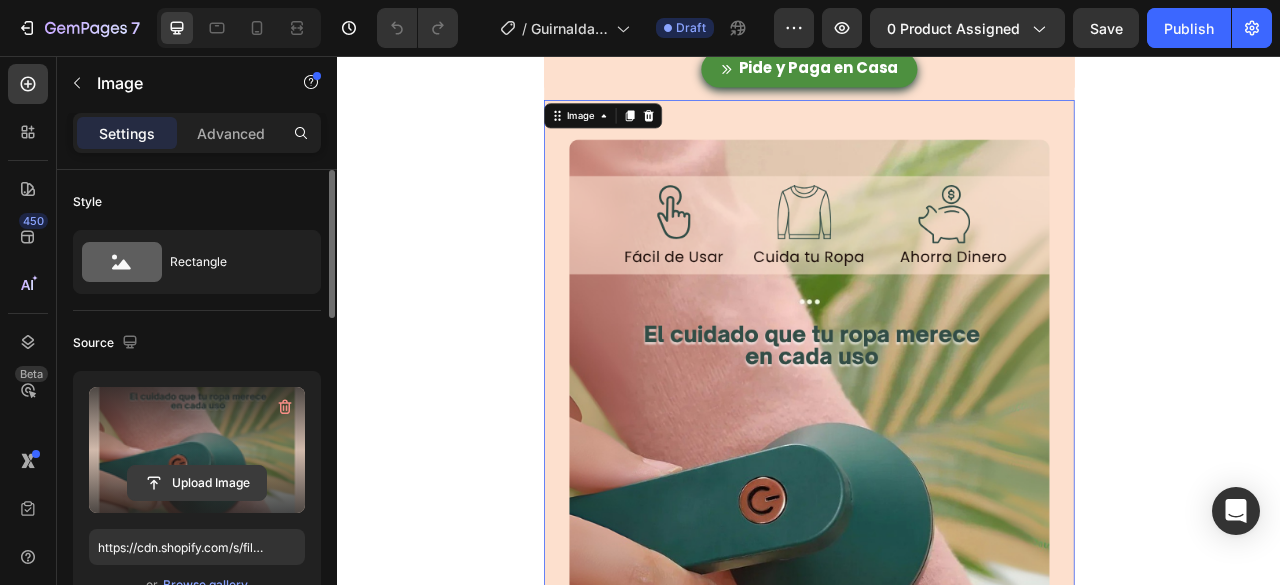 click 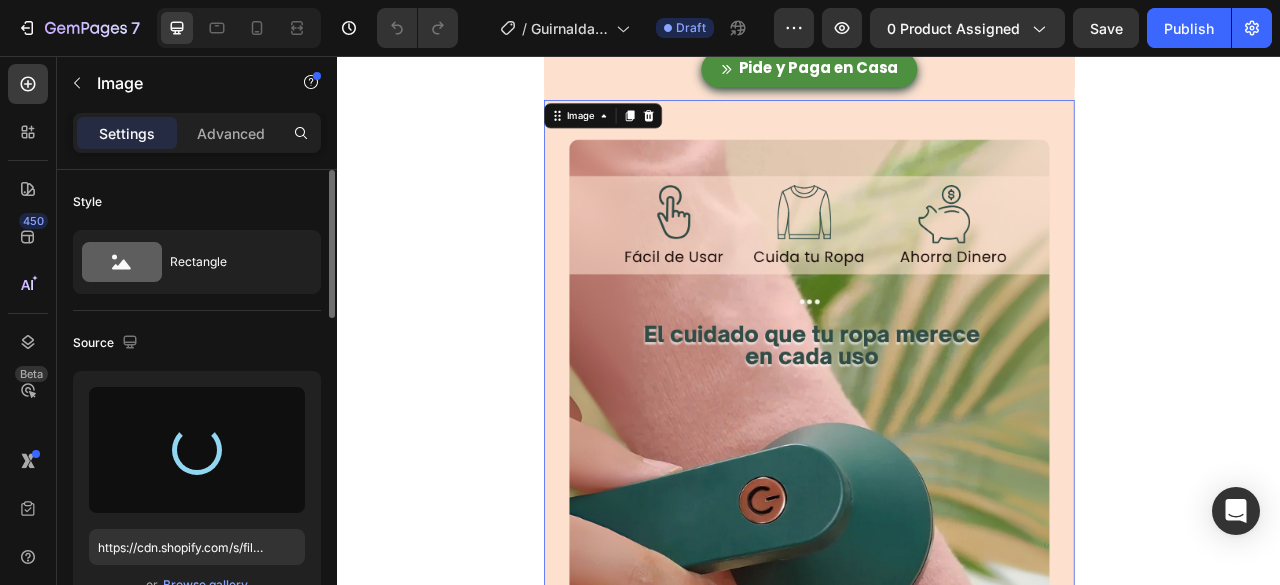 type on "https://cdn.shopify.com/s/files/1/0601/2846/0975/files/gempages_556473495832232996-c8394fc6-af43-43d8-b0a3-b60d1d97fd18.png" 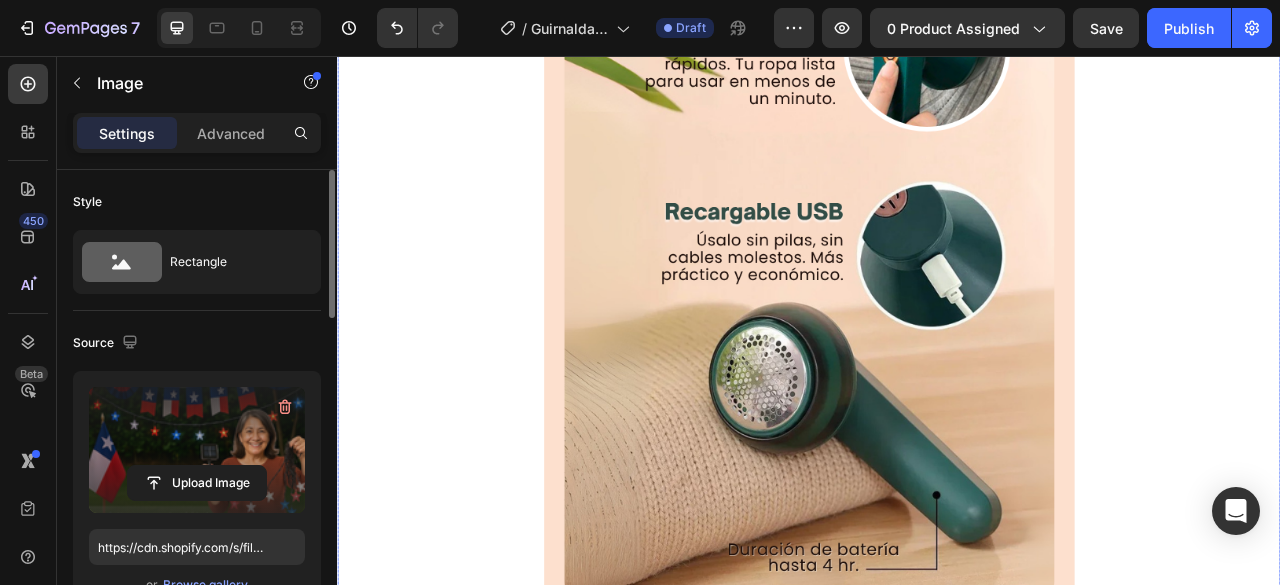 scroll, scrollTop: 2200, scrollLeft: 0, axis: vertical 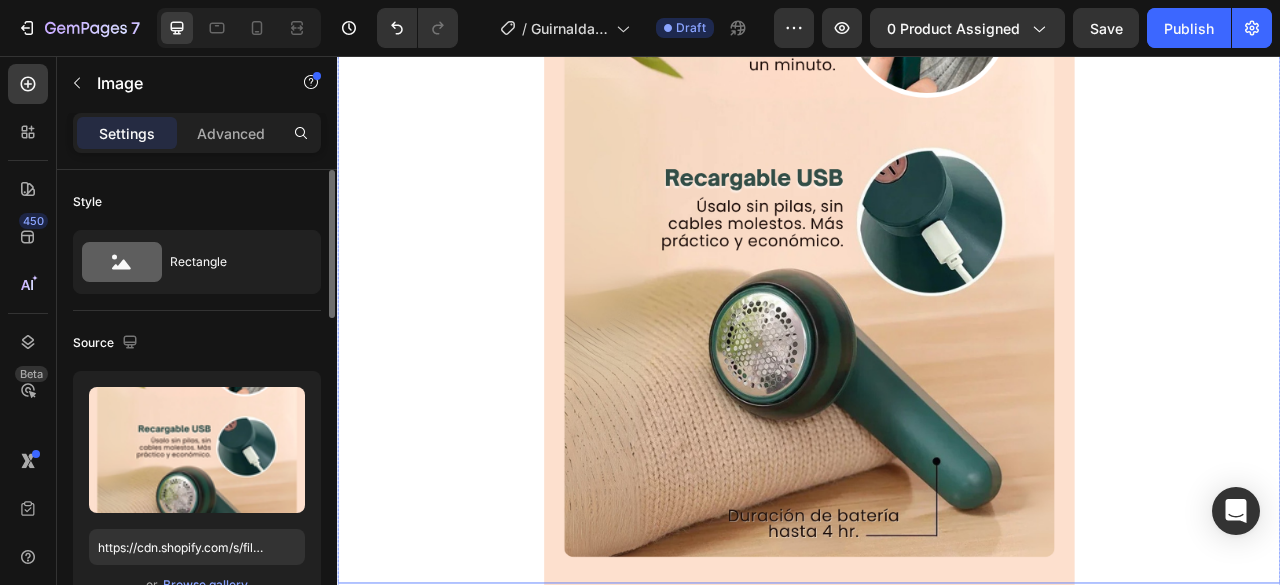drag, startPoint x: 800, startPoint y: 376, endPoint x: 744, endPoint y: 378, distance: 56.0357 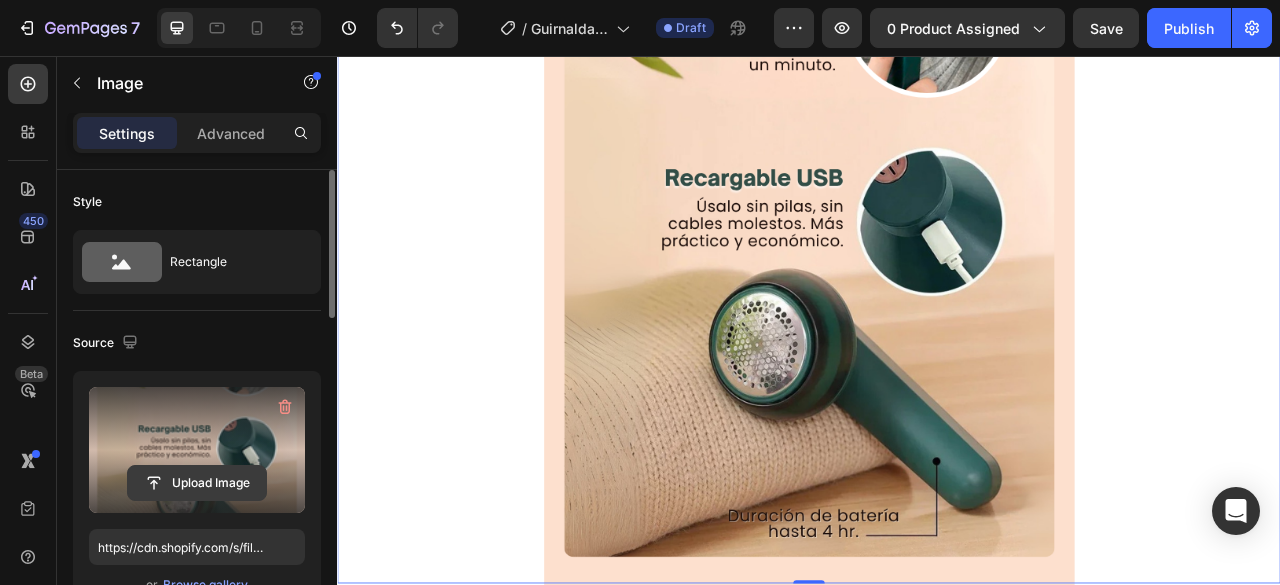 click 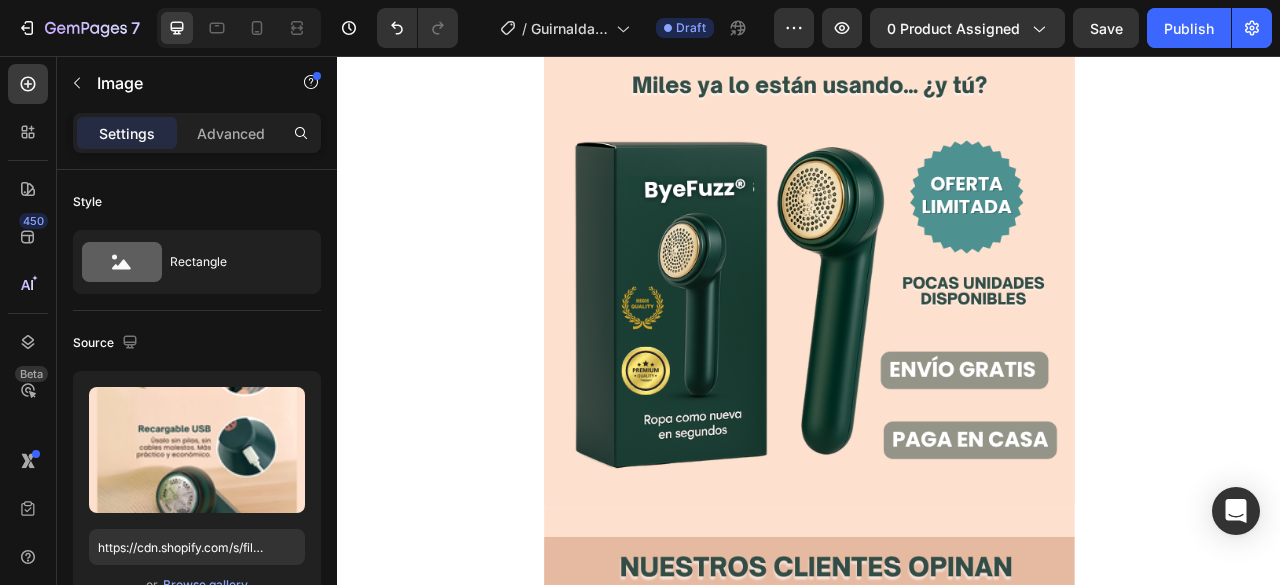 scroll, scrollTop: 4600, scrollLeft: 0, axis: vertical 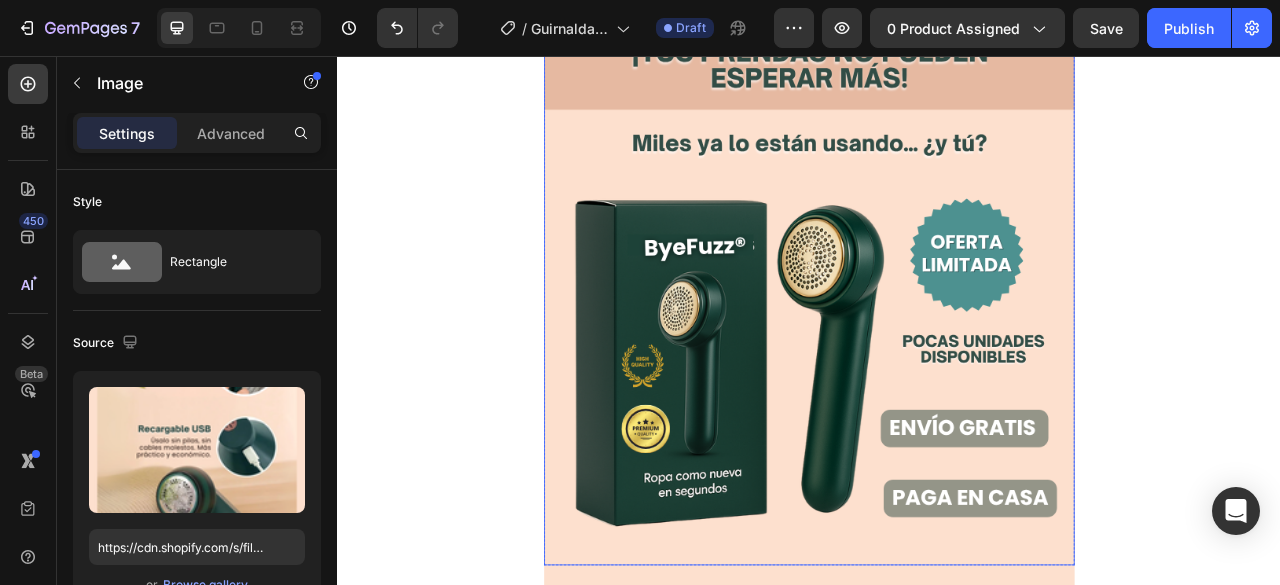 click at bounding box center (937, 340) 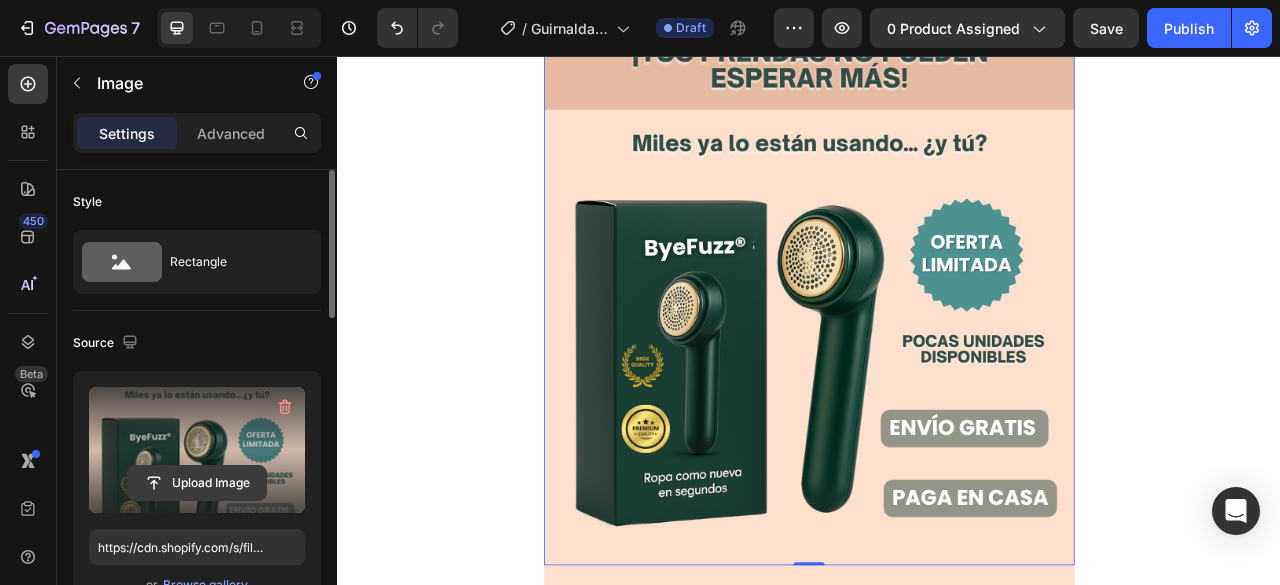 click 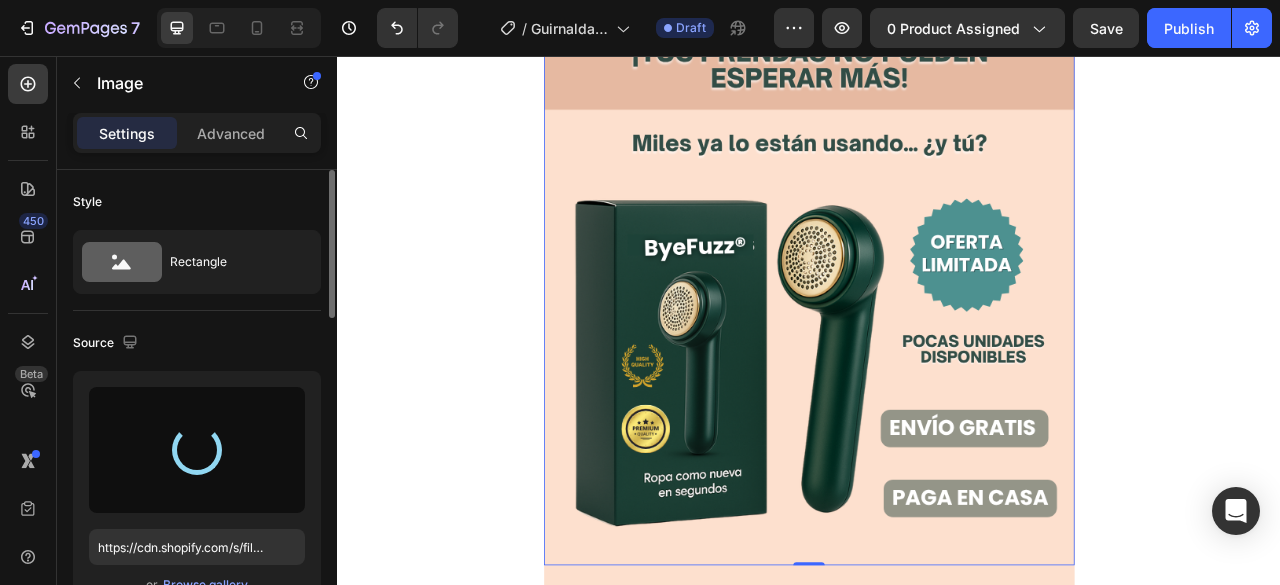 type on "https://cdn.shopify.com/s/files/1/0601/2846/0975/files/gempages_556473495832232996-[FILENAME].png" 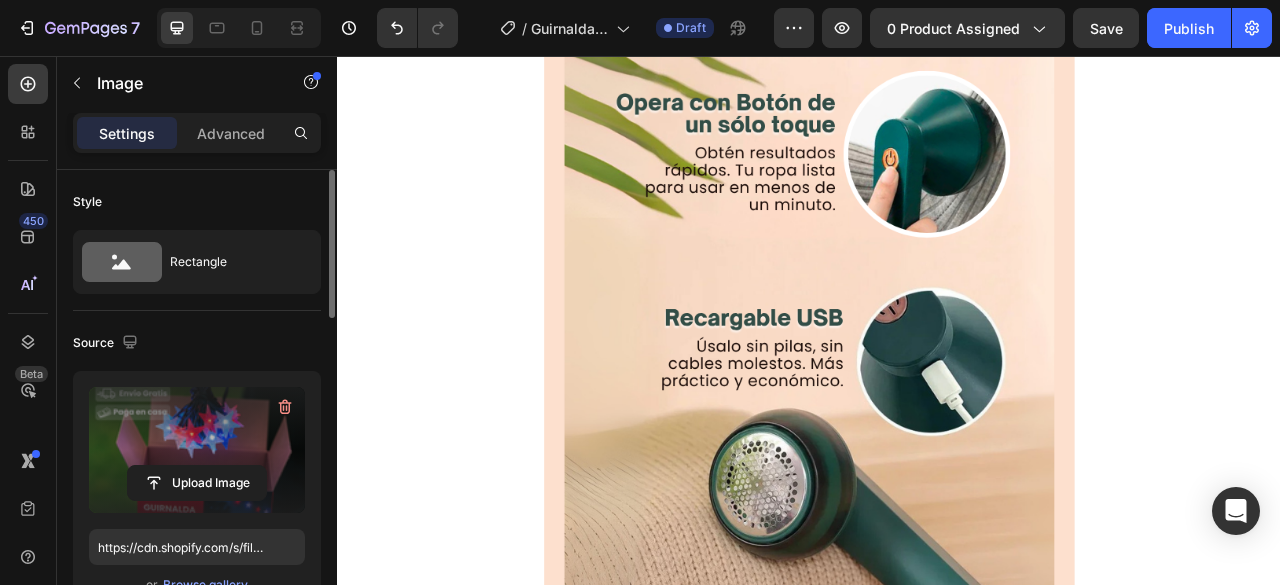 scroll, scrollTop: 2200, scrollLeft: 0, axis: vertical 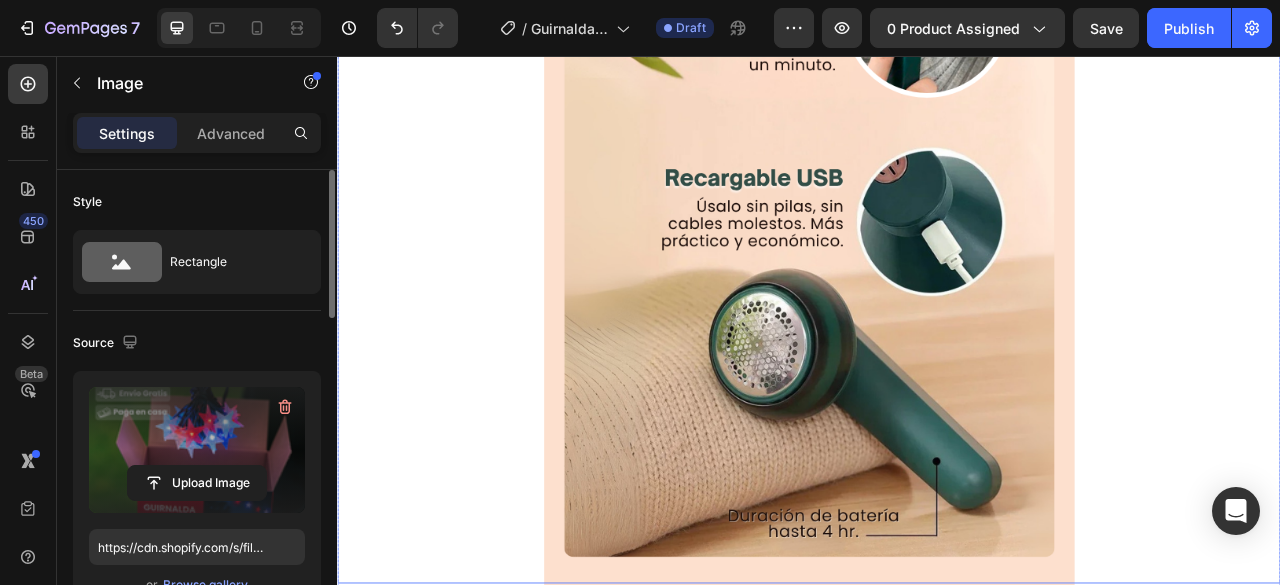 click at bounding box center (937, 277) 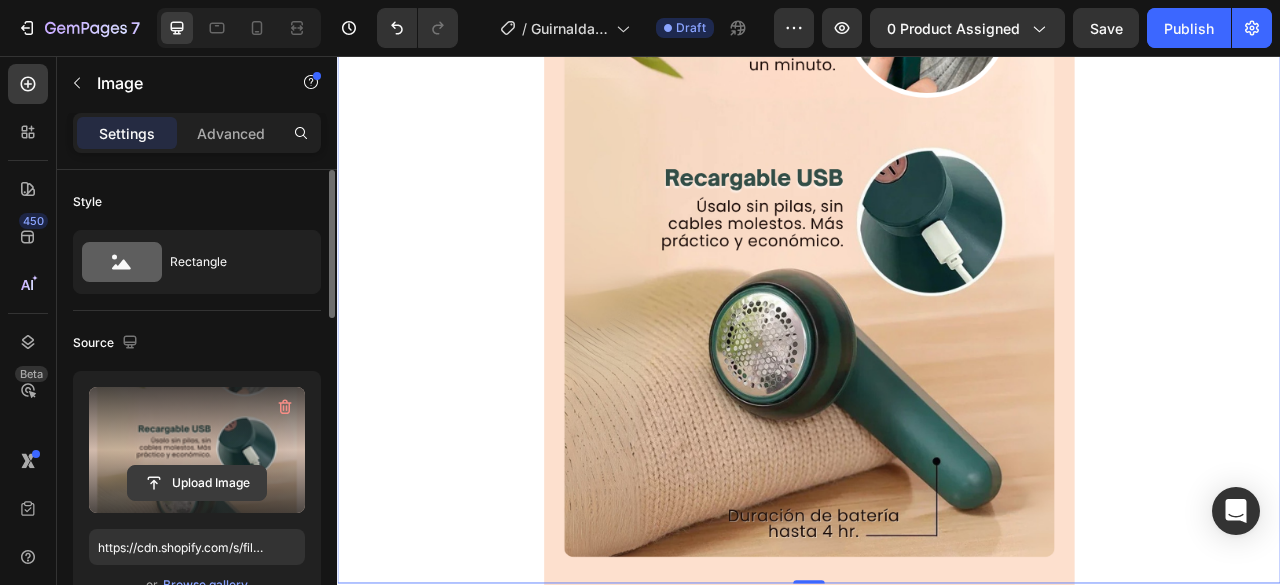 click 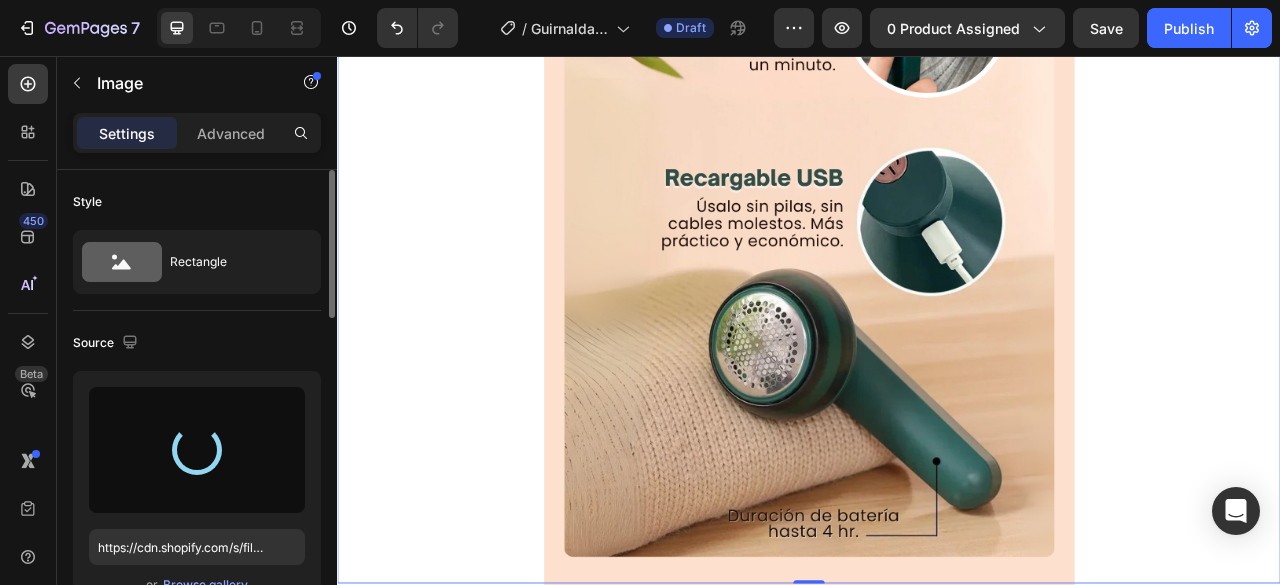 type on "https://cdn.shopify.com/s/files/1/0601/2846/0975/files/gempages_556473495832232996-[FILENAME].png" 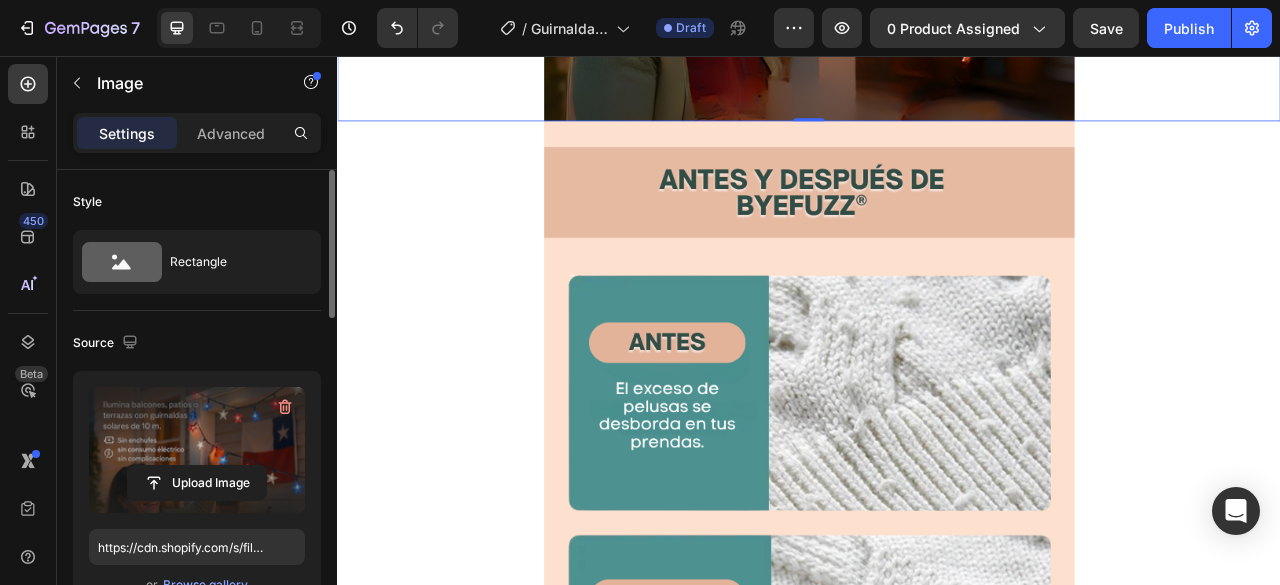 scroll, scrollTop: 2700, scrollLeft: 0, axis: vertical 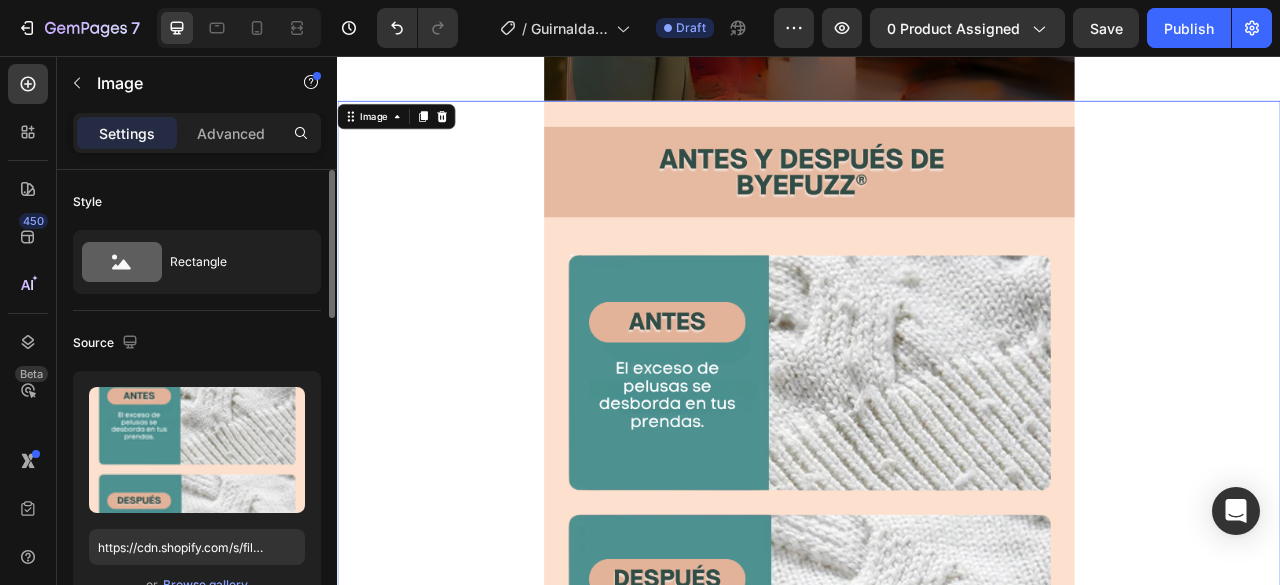 click at bounding box center (937, 563) 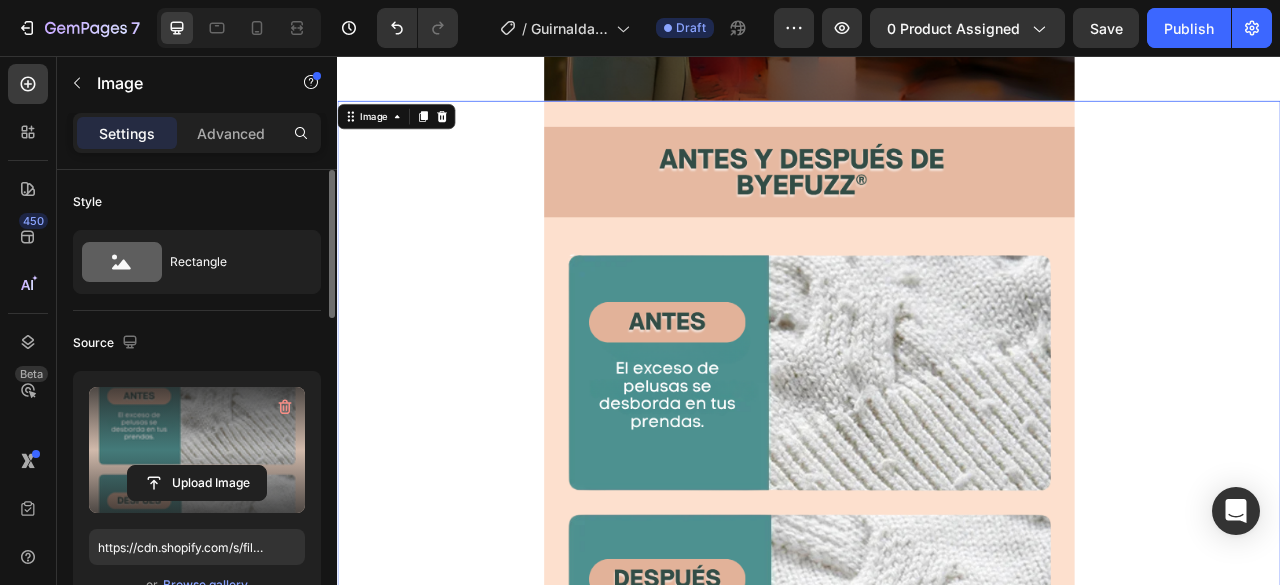 click at bounding box center (197, 450) 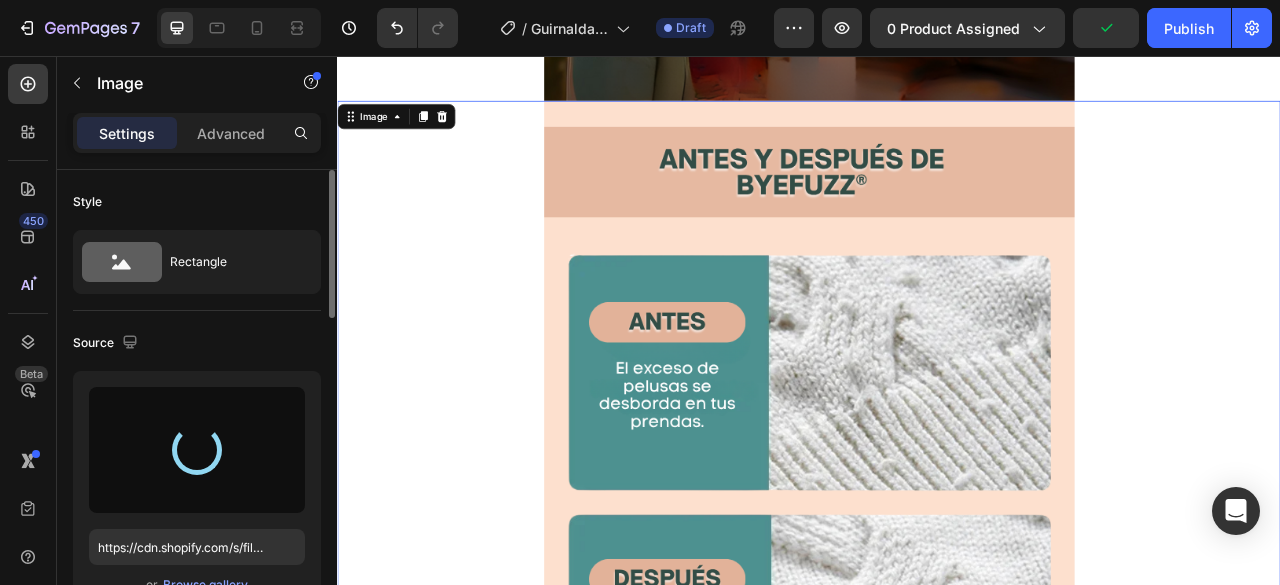type on "https://cdn.shopify.com/s/files/1/0601/2846/0975/files/gempages_556473495832232996-8c368ac3-5d84-445b-bd81-72ef7393d731.png" 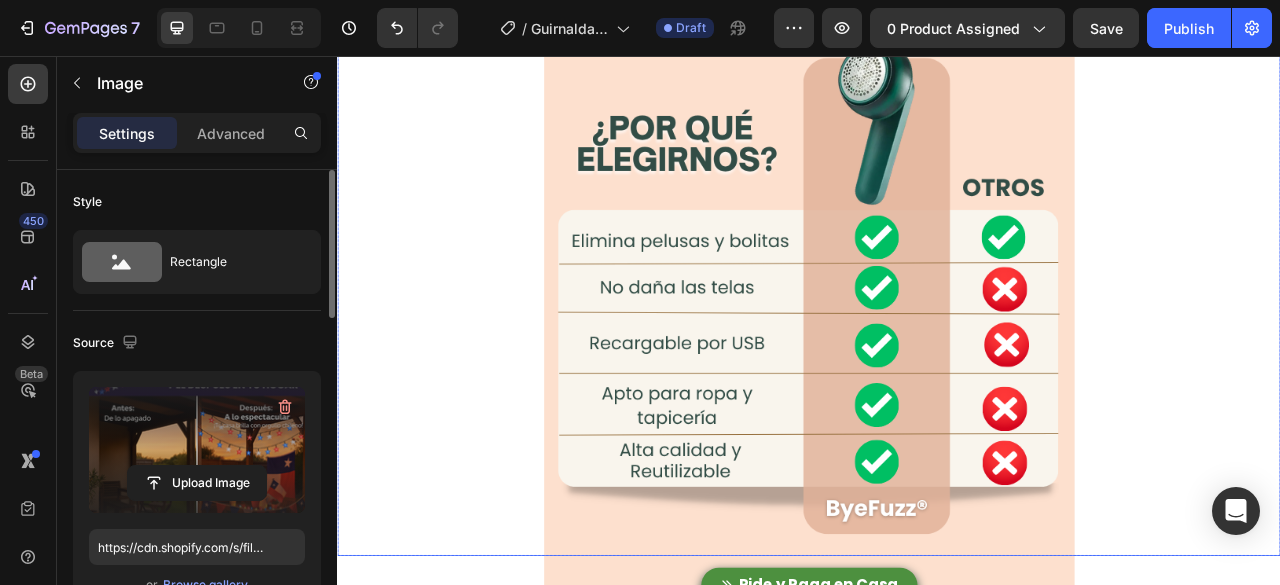 scroll, scrollTop: 3400, scrollLeft: 0, axis: vertical 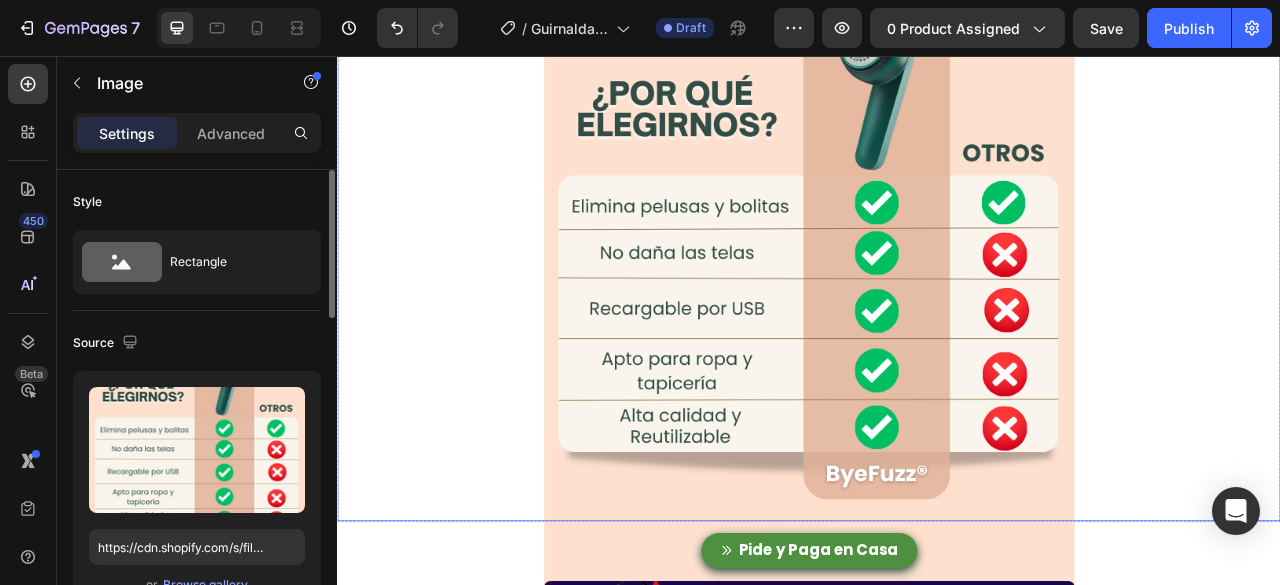 click at bounding box center (937, 311) 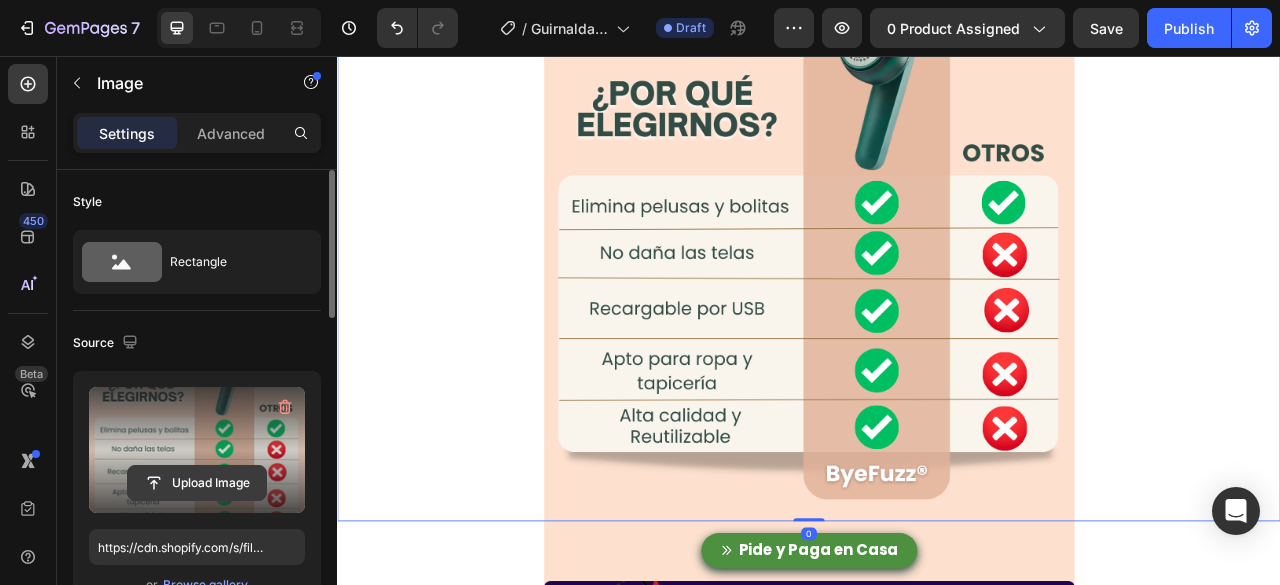click 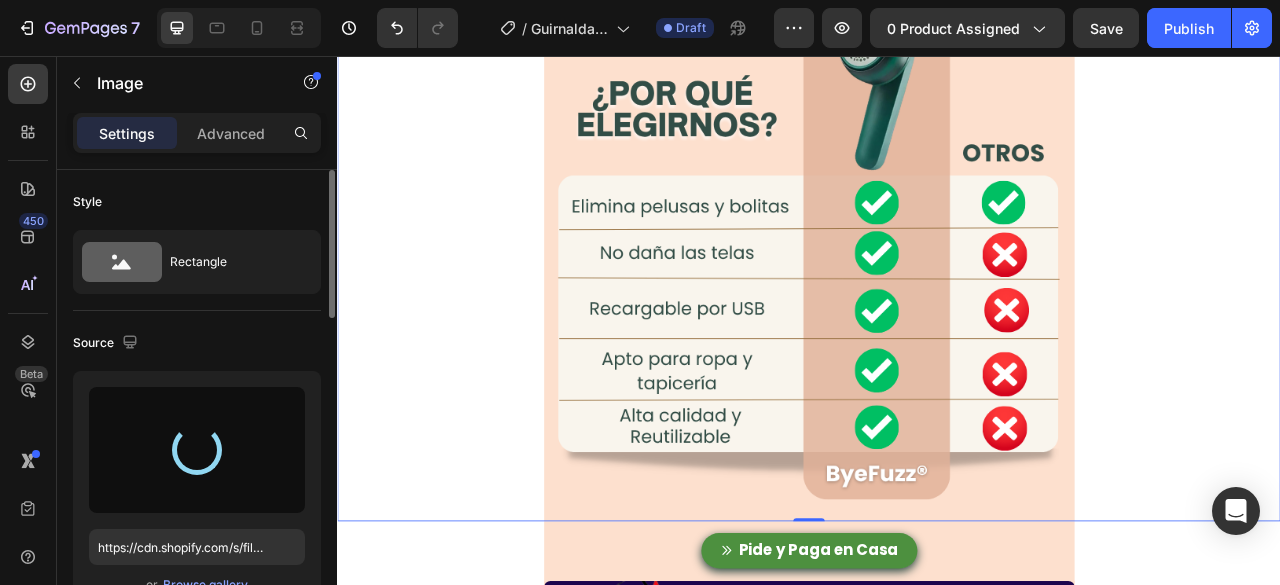 type on "https://cdn.shopify.com/s/files/1/0601/2846/0975/files/gempages_556473495832232996-27666ed8-b576-476c-9055-b646fd0dcd5f.png" 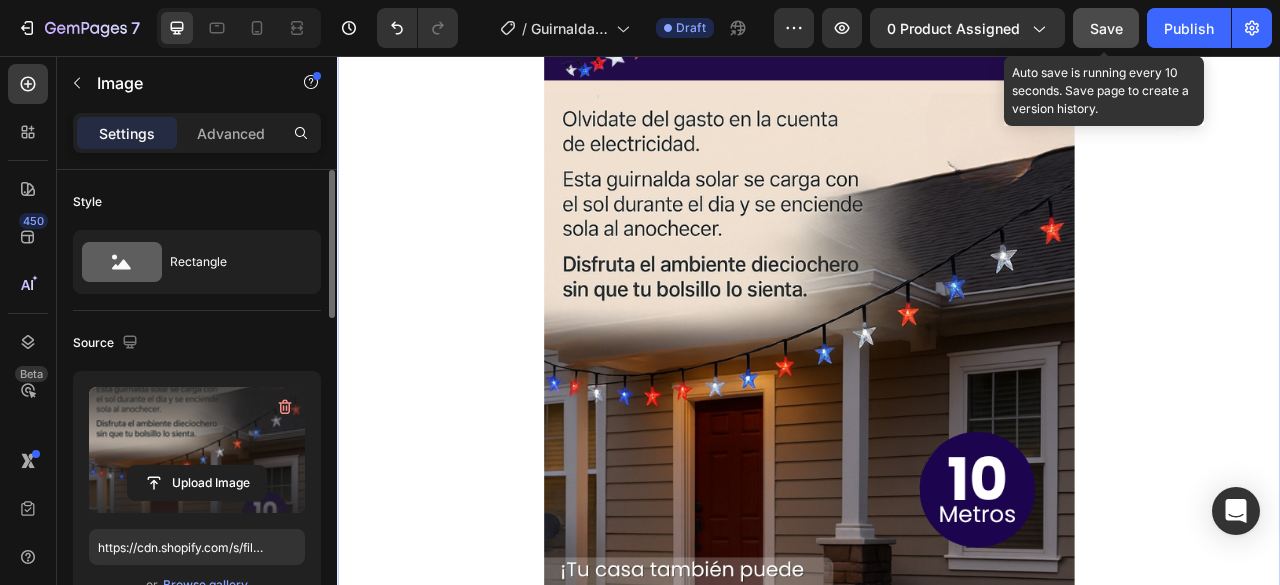 click on "Save" at bounding box center [1106, 28] 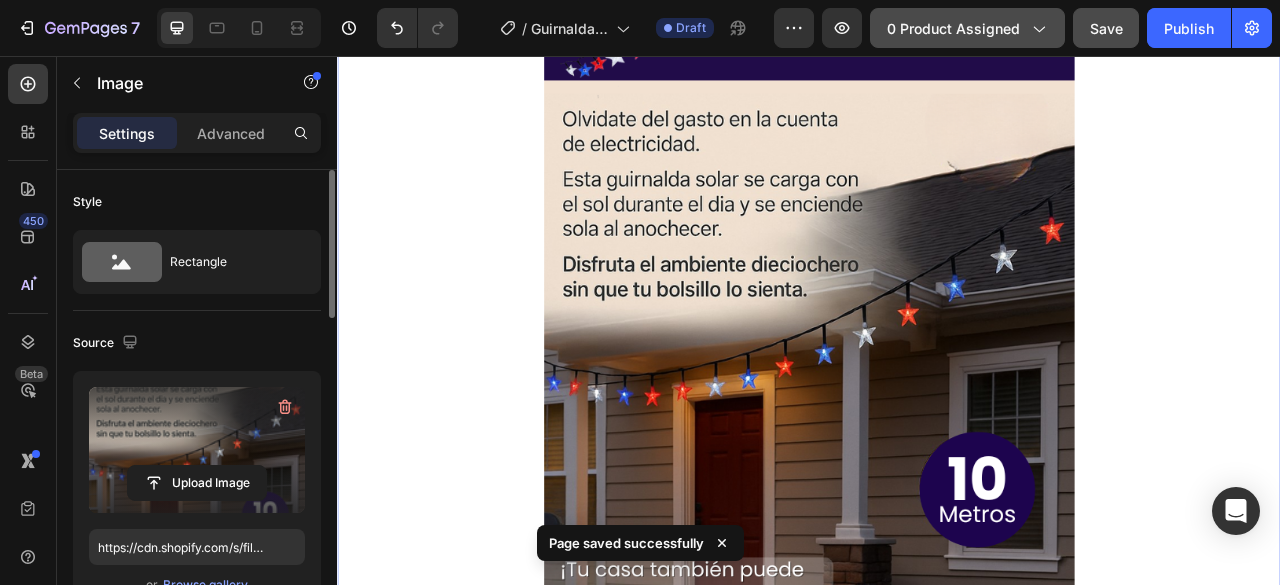 click on "0 product assigned" 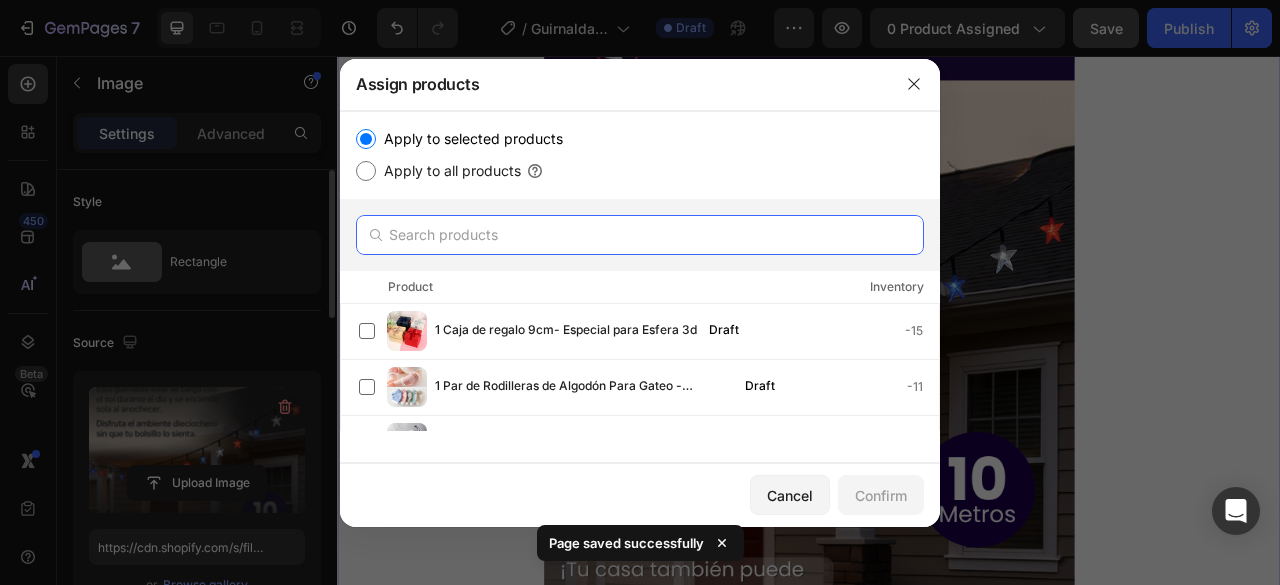 click at bounding box center (640, 235) 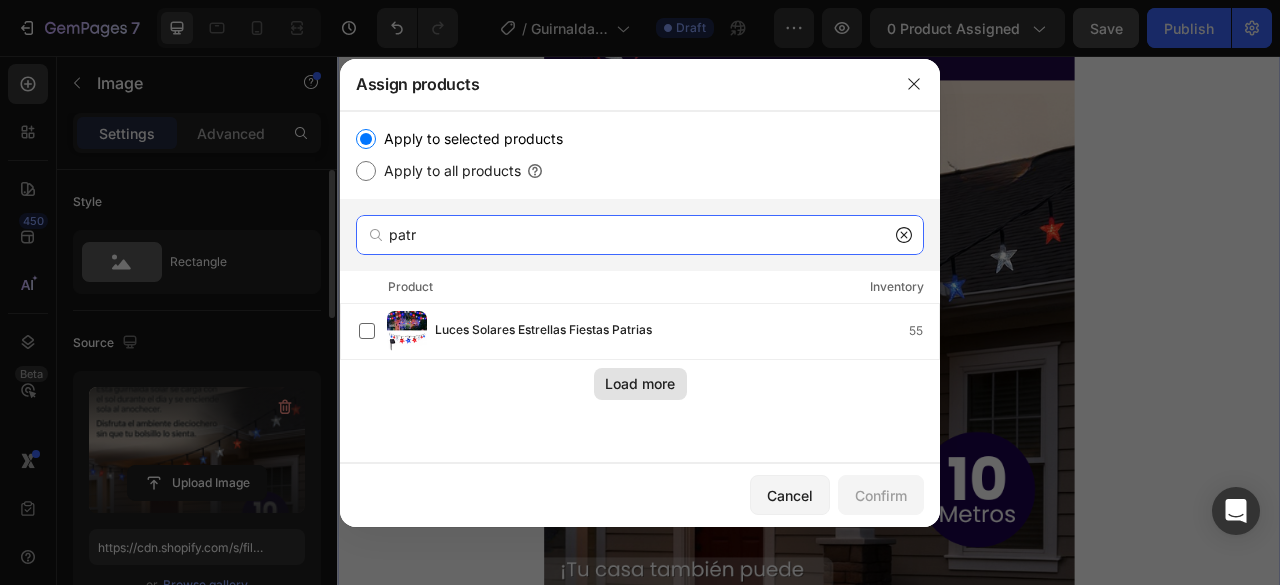type on "patr" 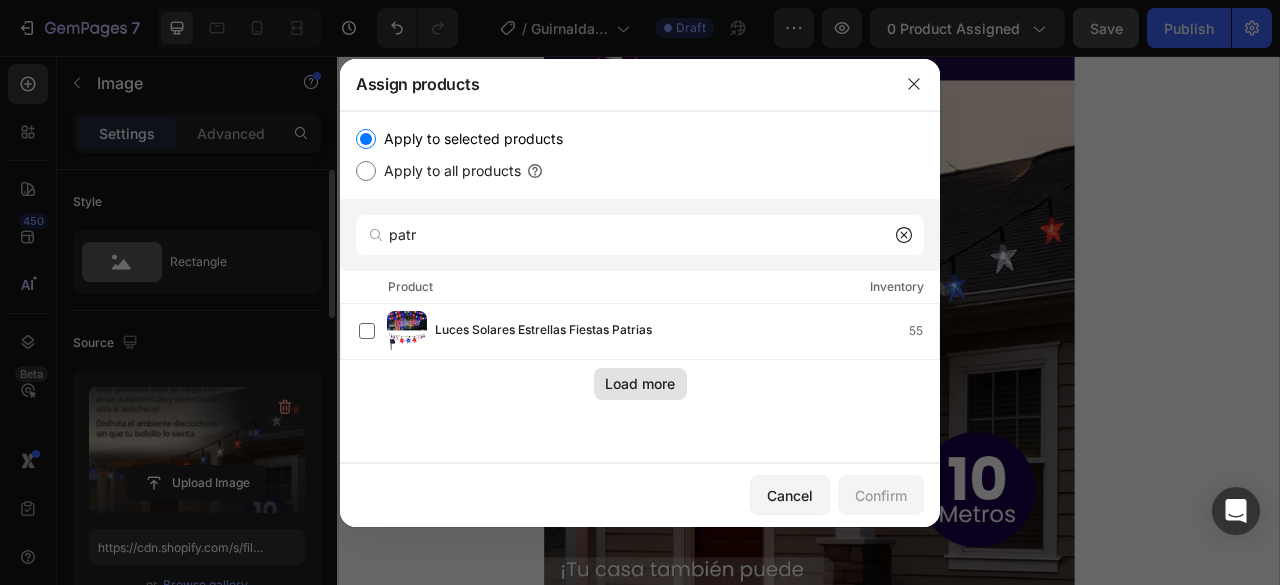 click on "Load more" 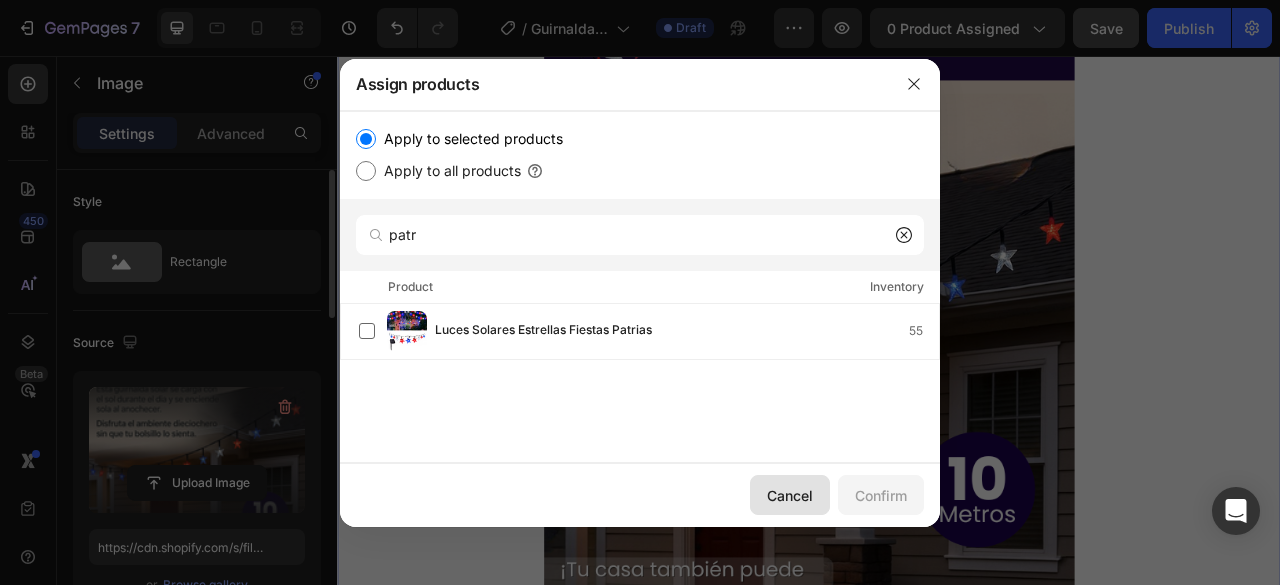 click on "Cancel" 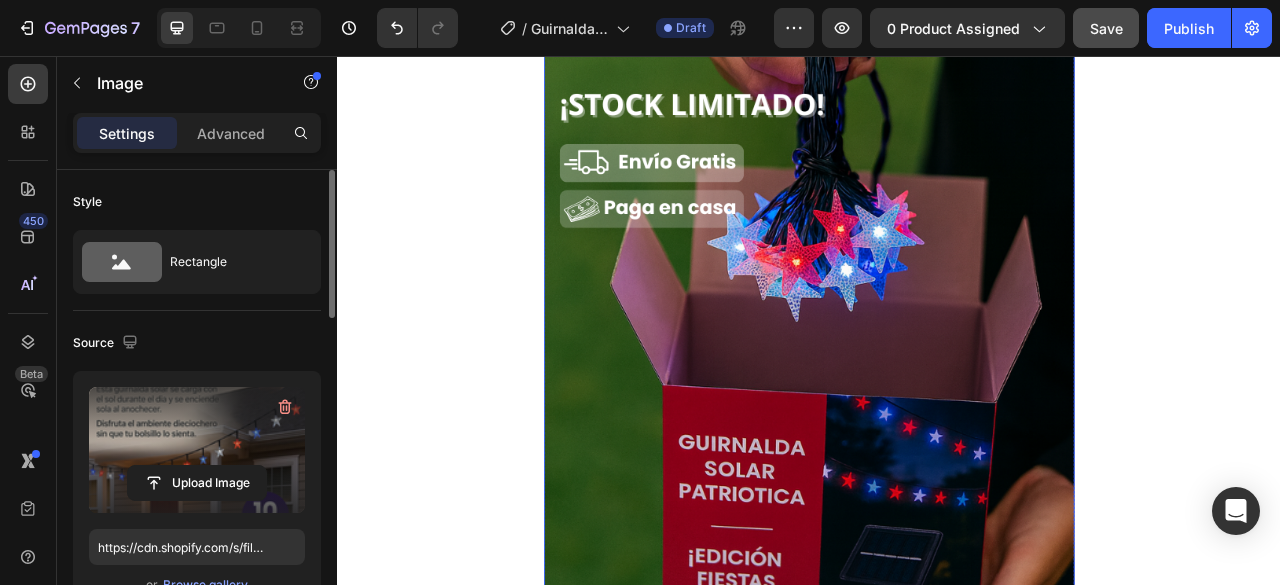 scroll, scrollTop: 4400, scrollLeft: 0, axis: vertical 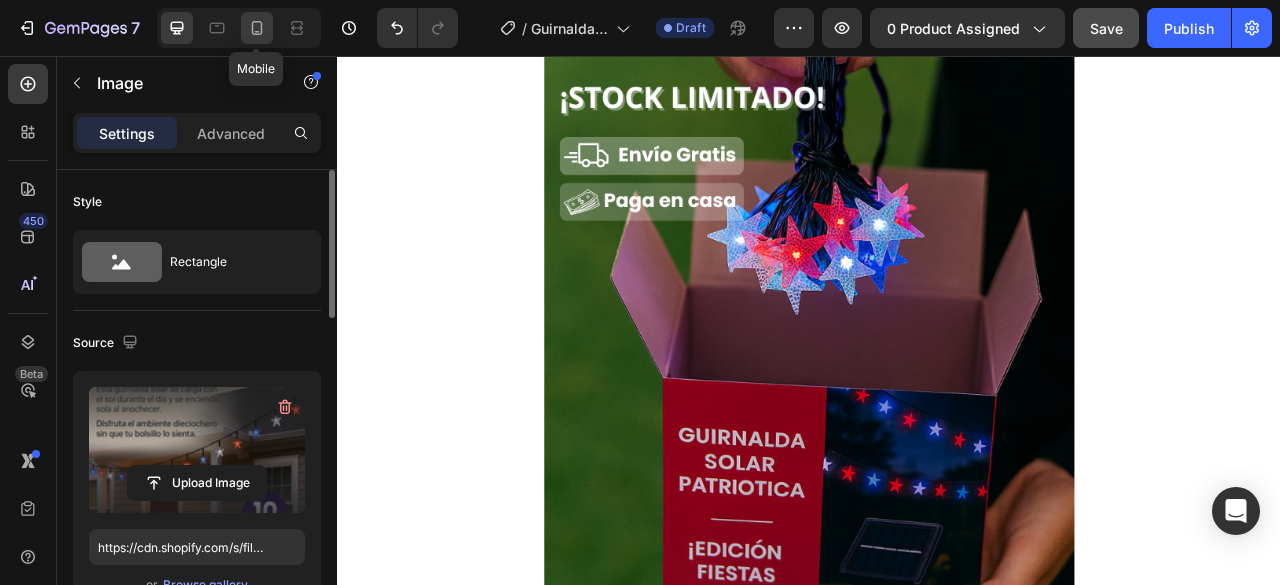 click 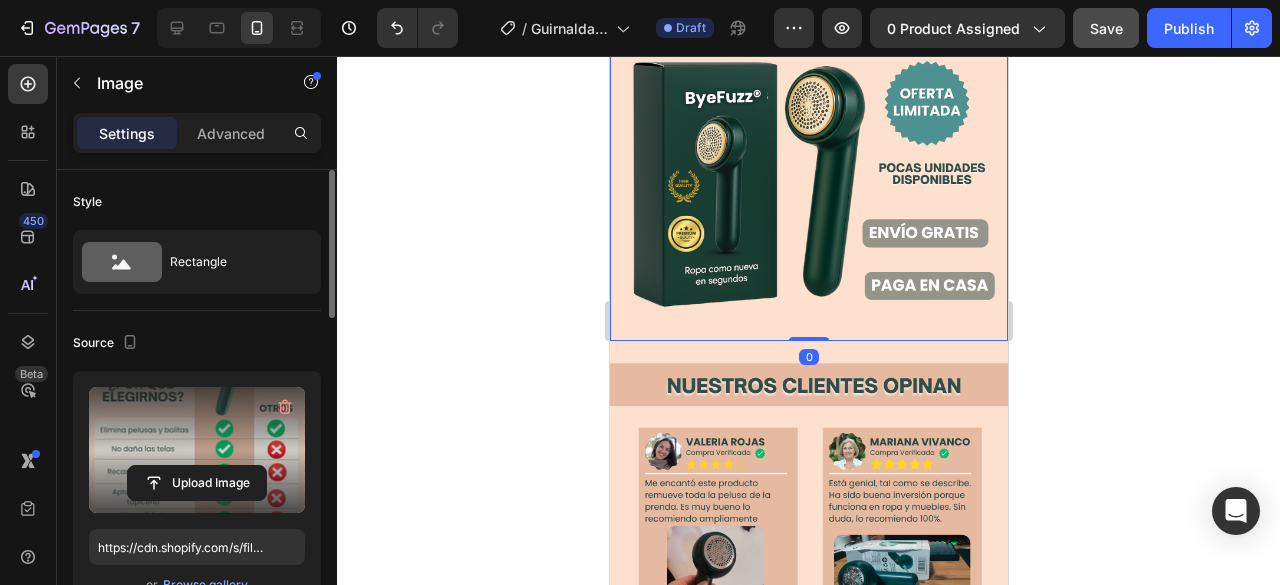 click at bounding box center (808, 121) 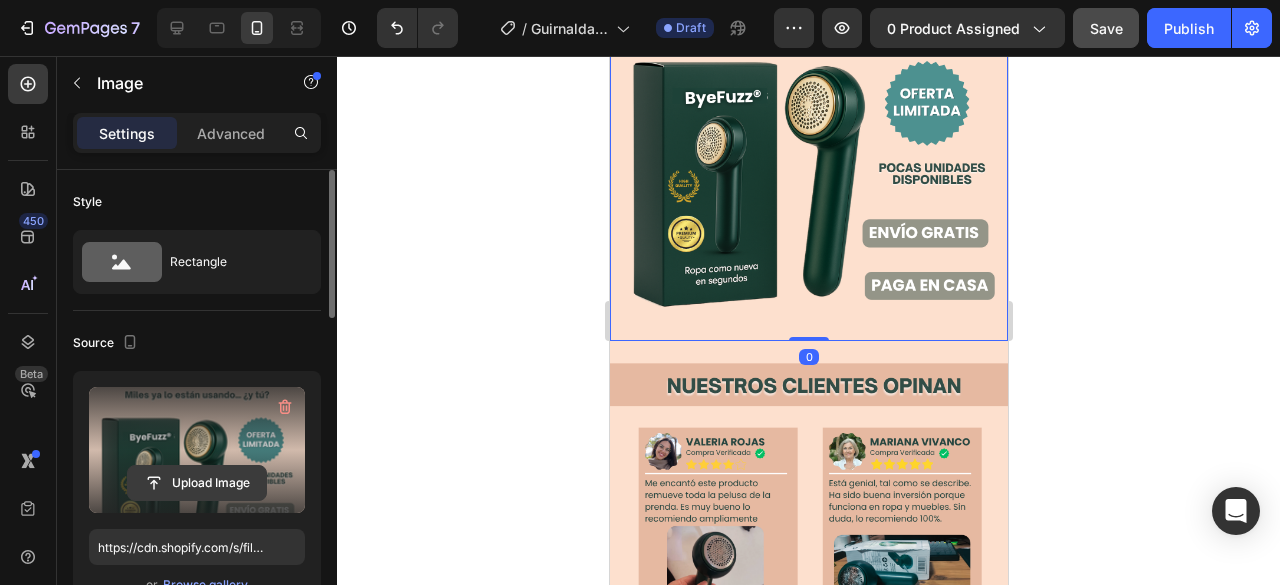 click 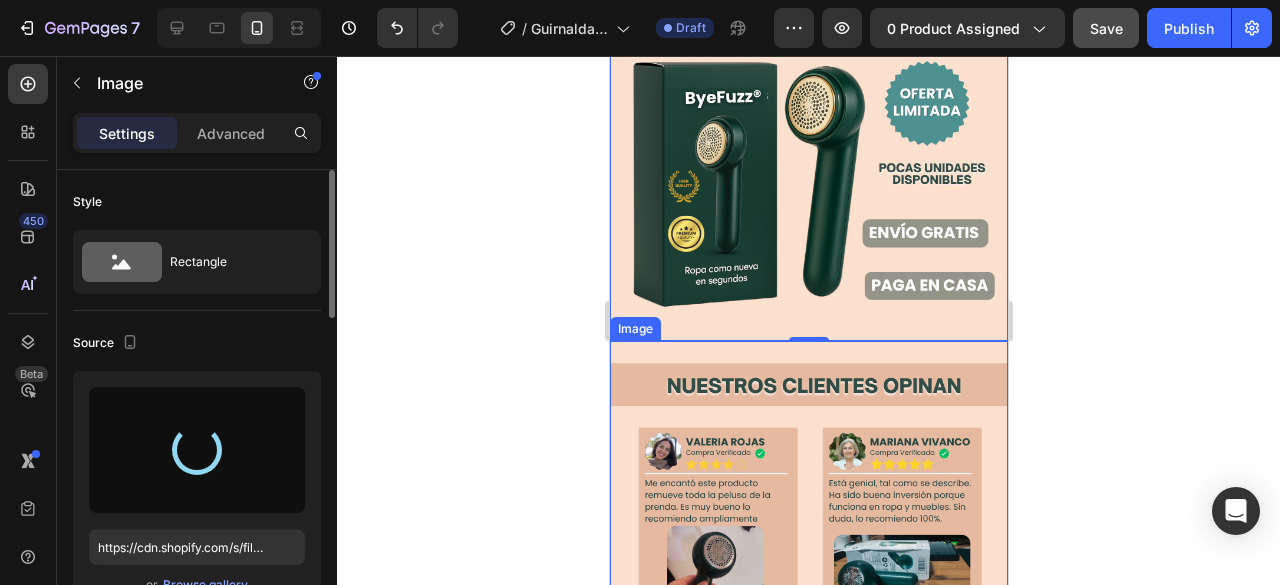 type on "https://cdn.shopify.com/s/files/1/0601/2846/0975/files/gempages_556473495832232996-[FILENAME].png" 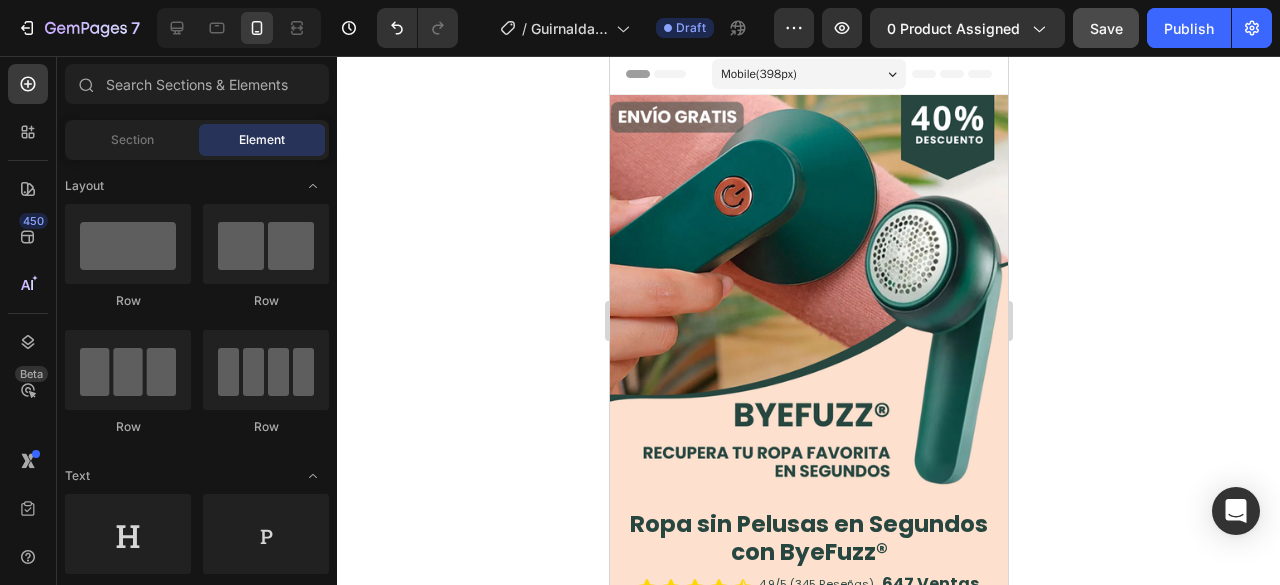 scroll, scrollTop: 0, scrollLeft: 0, axis: both 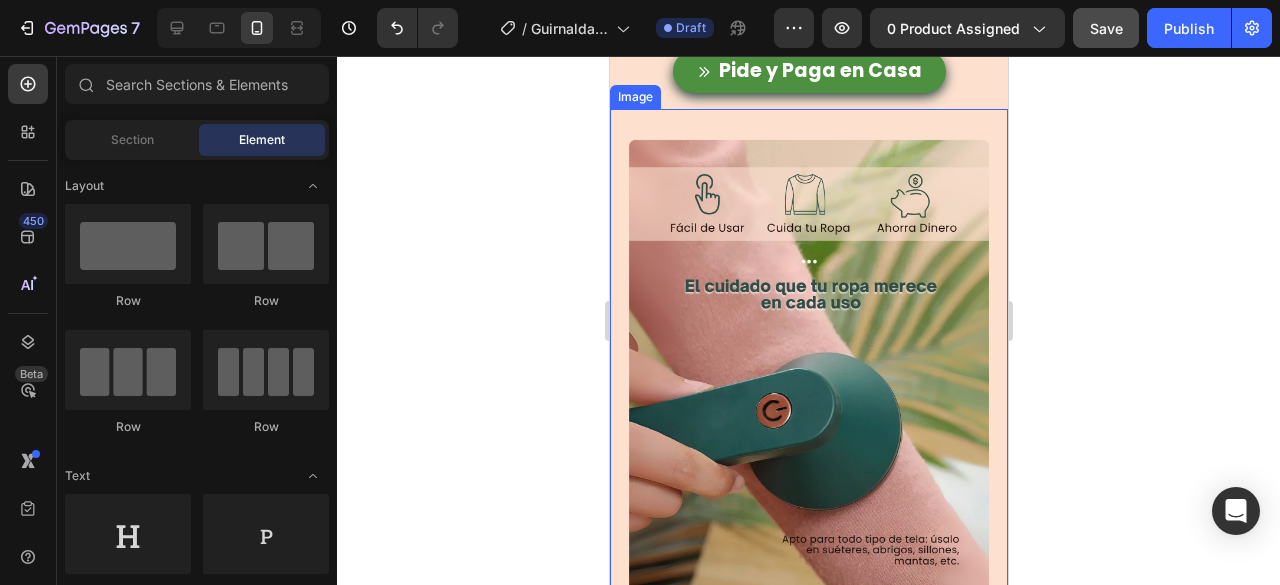 click at bounding box center (808, 384) 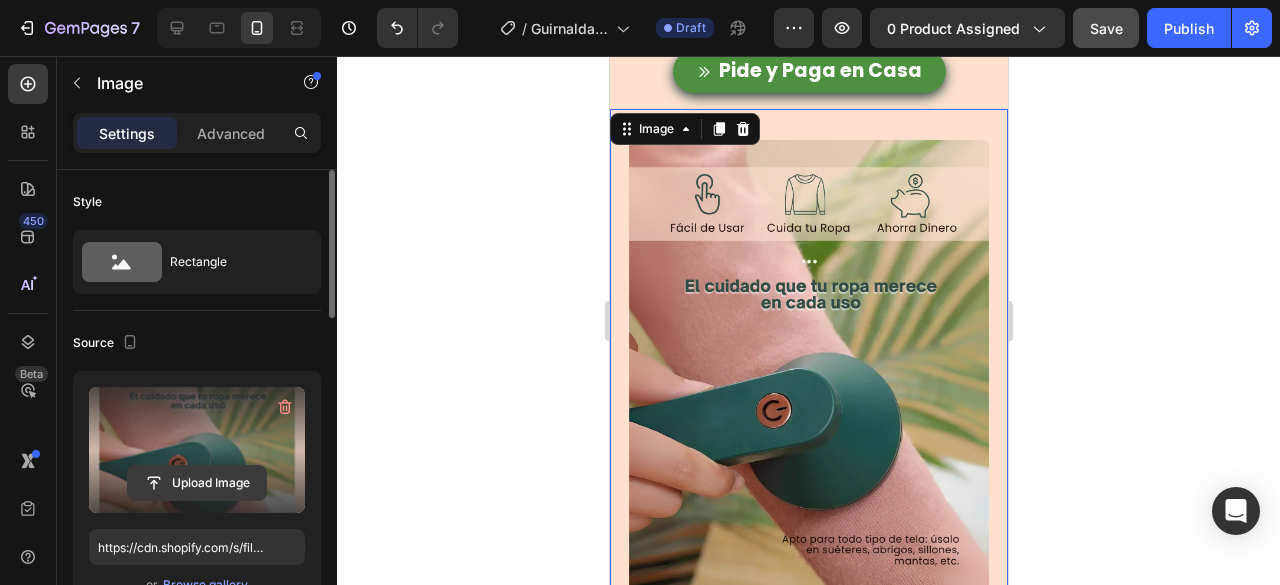 click 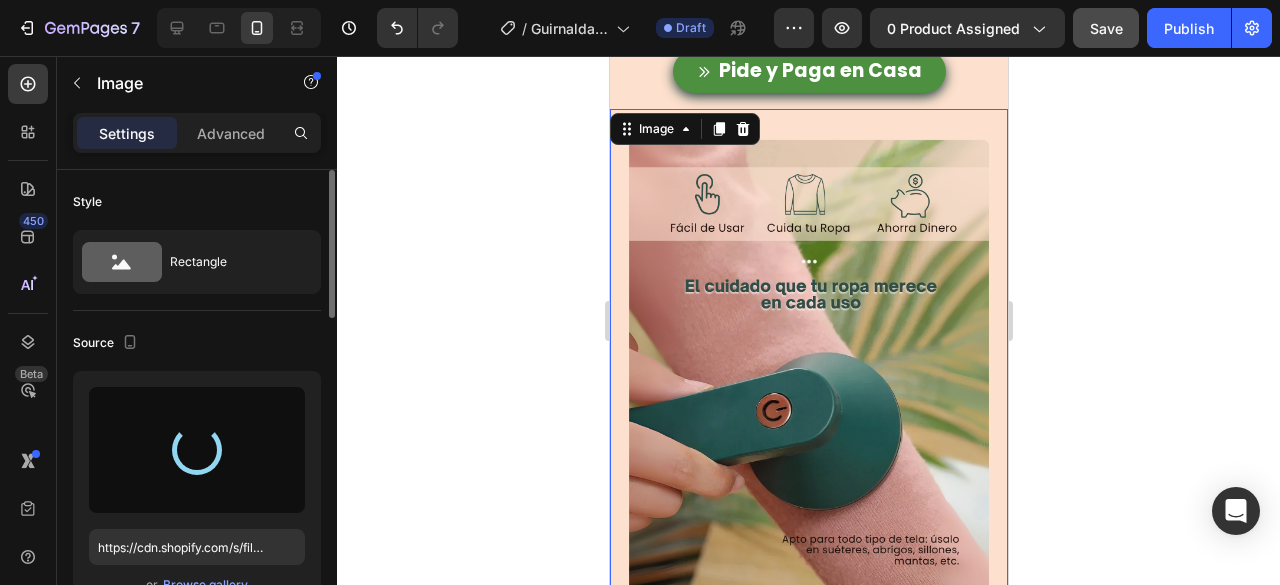 type on "https://cdn.shopify.com/s/files/1/0601/2846/0975/files/gempages_556473495832232996-c8394fc6-af43-43d8-b0a3-b60d1d97fd18.png" 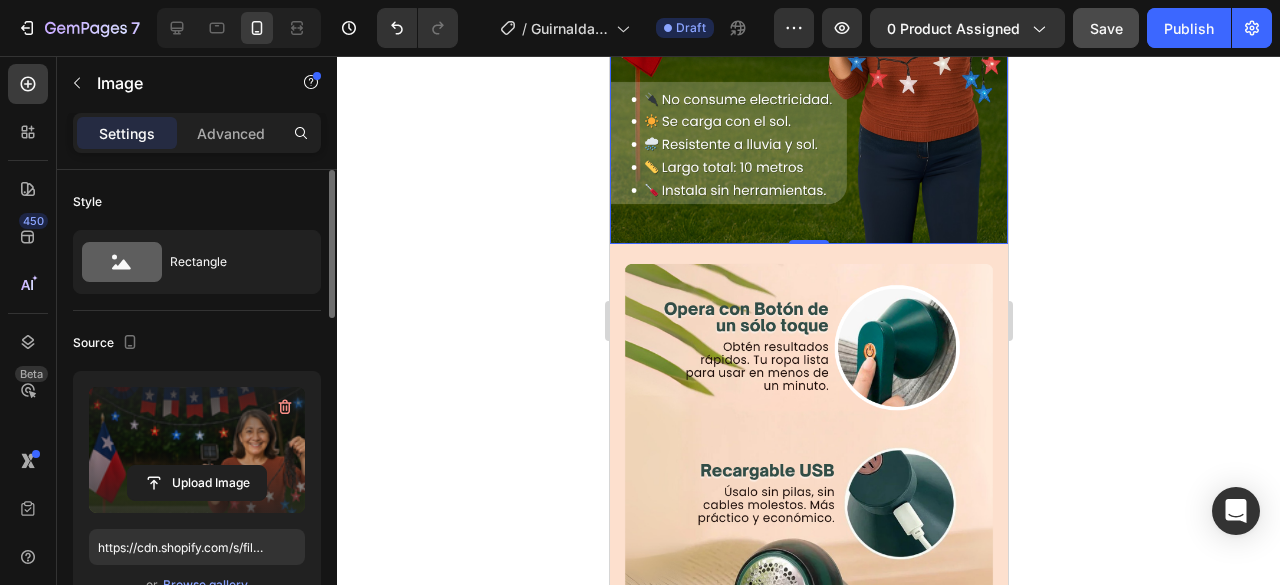 scroll, scrollTop: 1200, scrollLeft: 0, axis: vertical 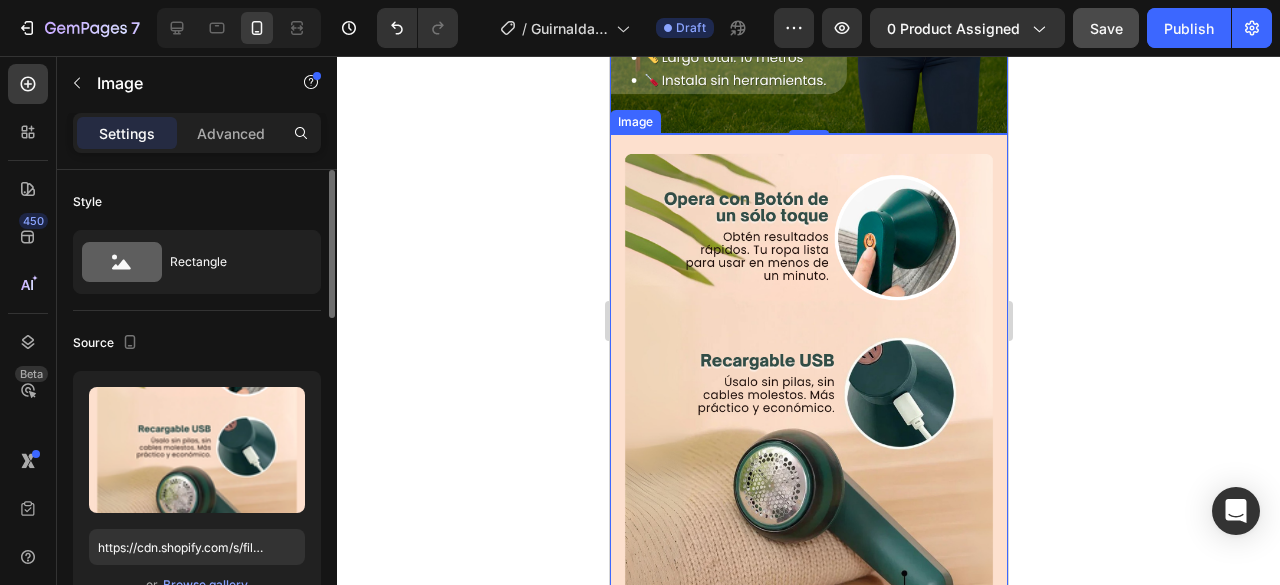 click at bounding box center [808, 399] 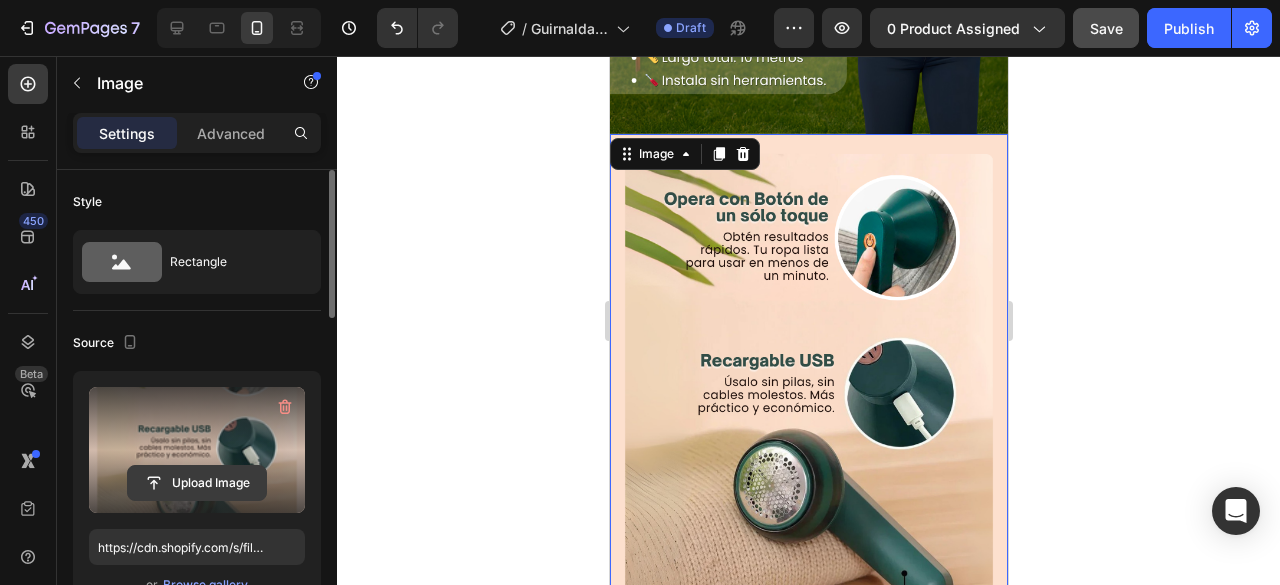 click 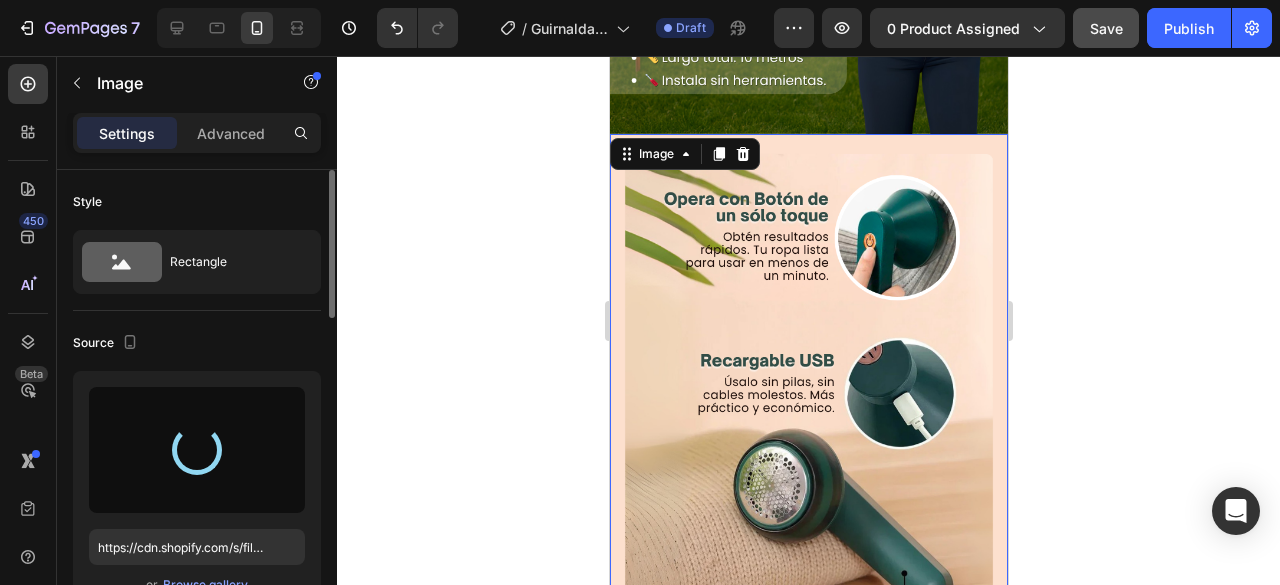 type on "https://cdn.shopify.com/s/files/1/0601/2846/0975/files/gempages_556473495832232996-[FILENAME].png" 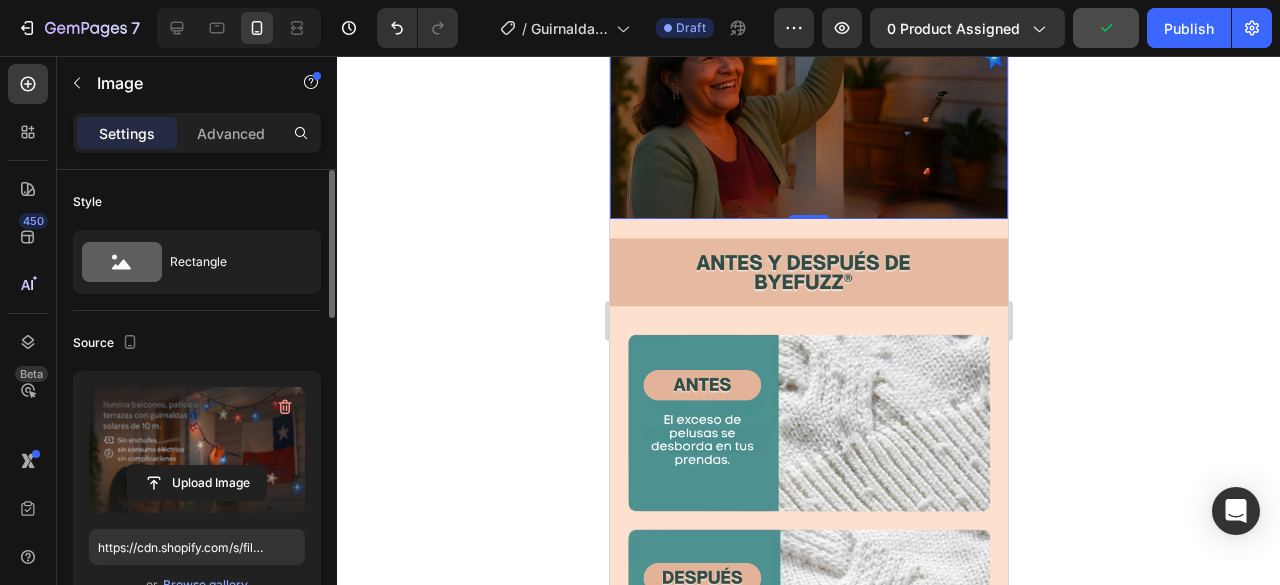 scroll, scrollTop: 1600, scrollLeft: 0, axis: vertical 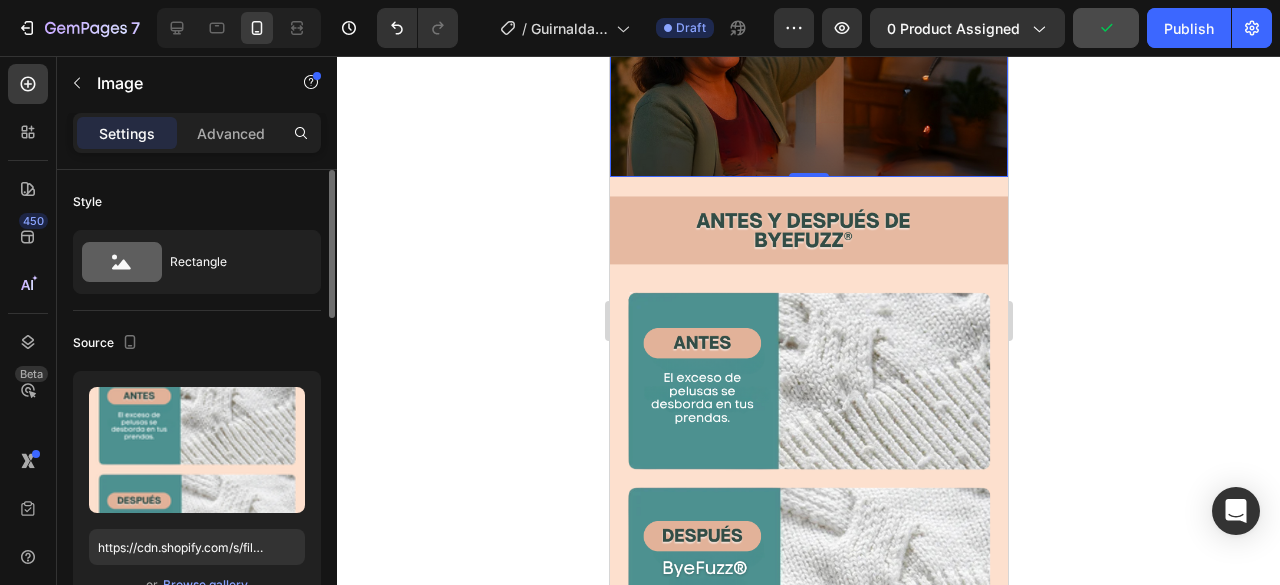 click at bounding box center (808, 442) 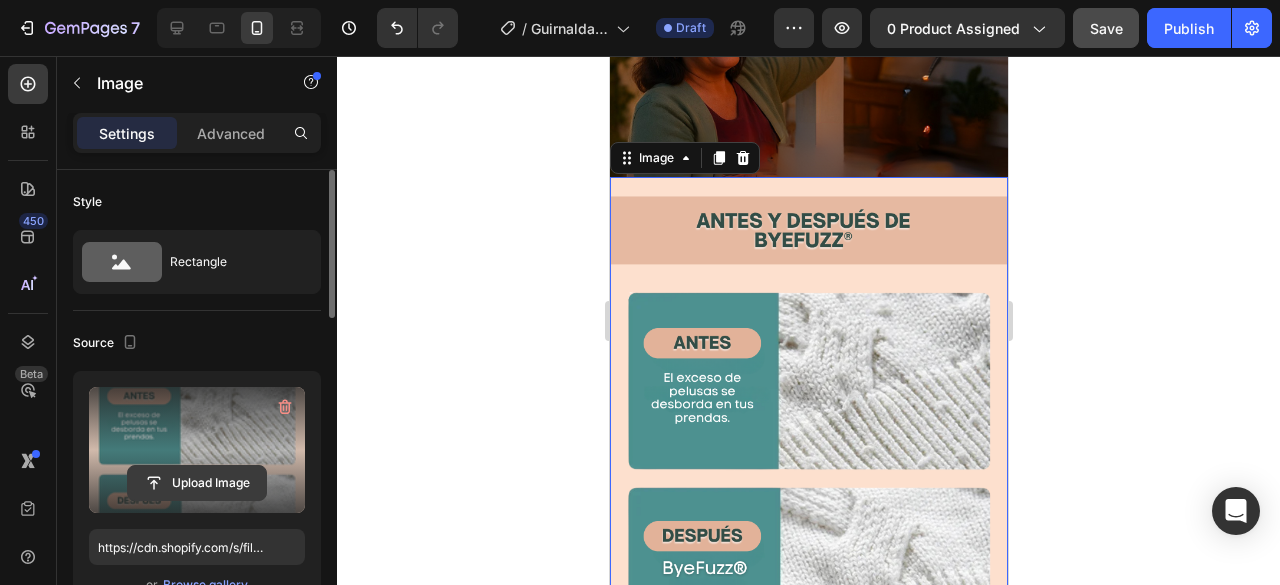 click 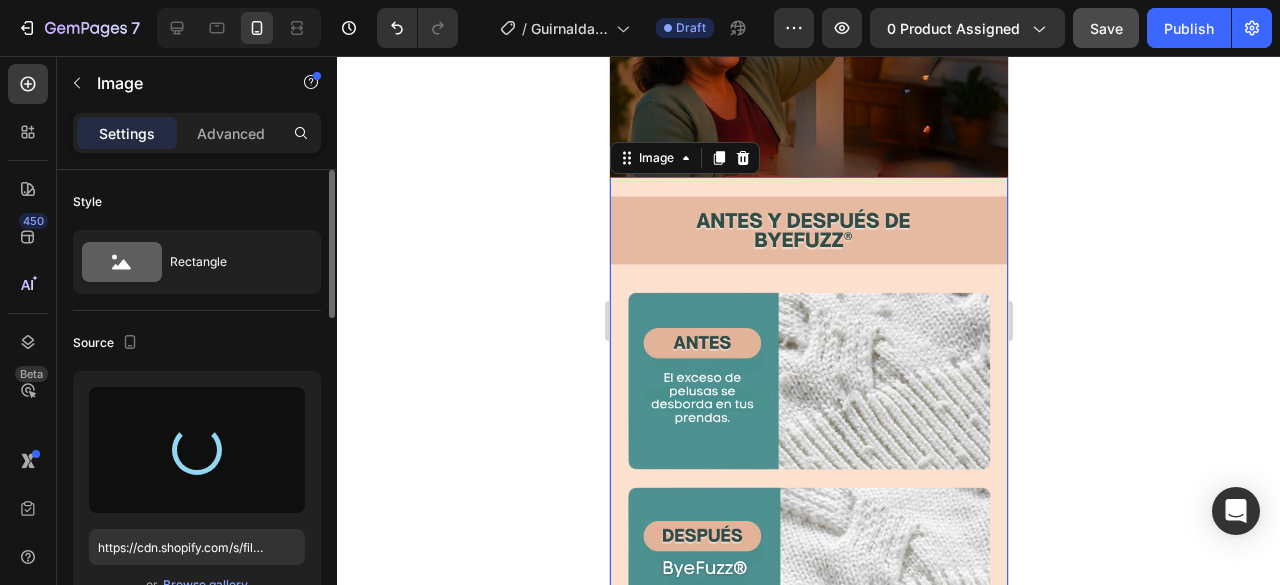 type on "https://cdn.shopify.com/s/files/1/0601/2846/0975/files/gempages_556473495832232996-8c368ac3-5d84-445b-bd81-72ef7393d731.png" 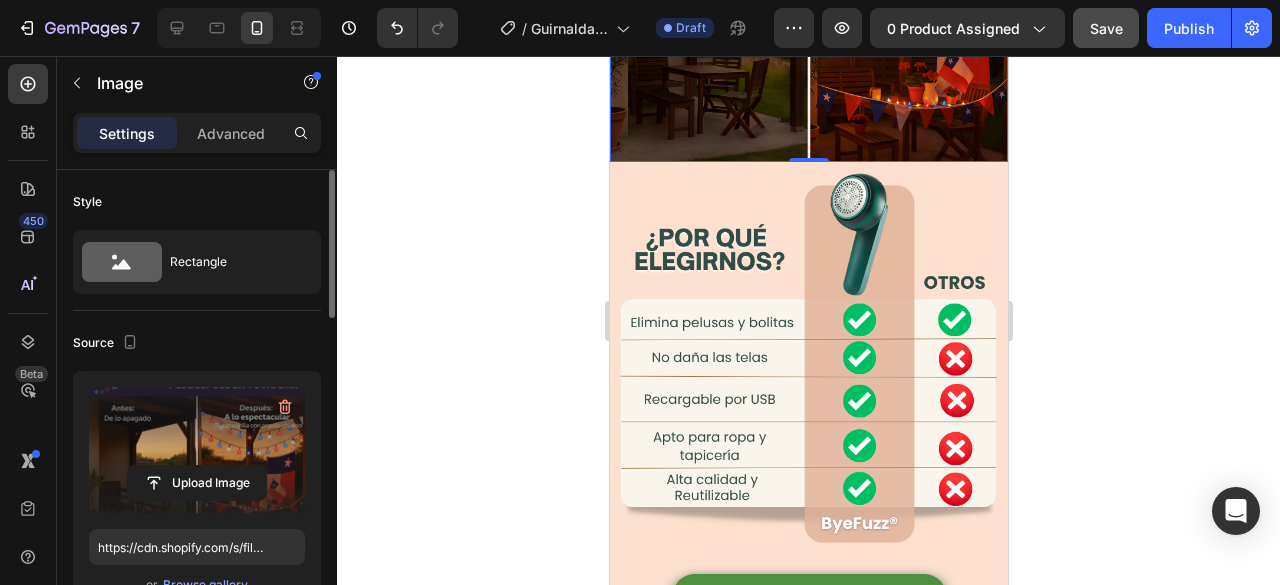 scroll, scrollTop: 2000, scrollLeft: 0, axis: vertical 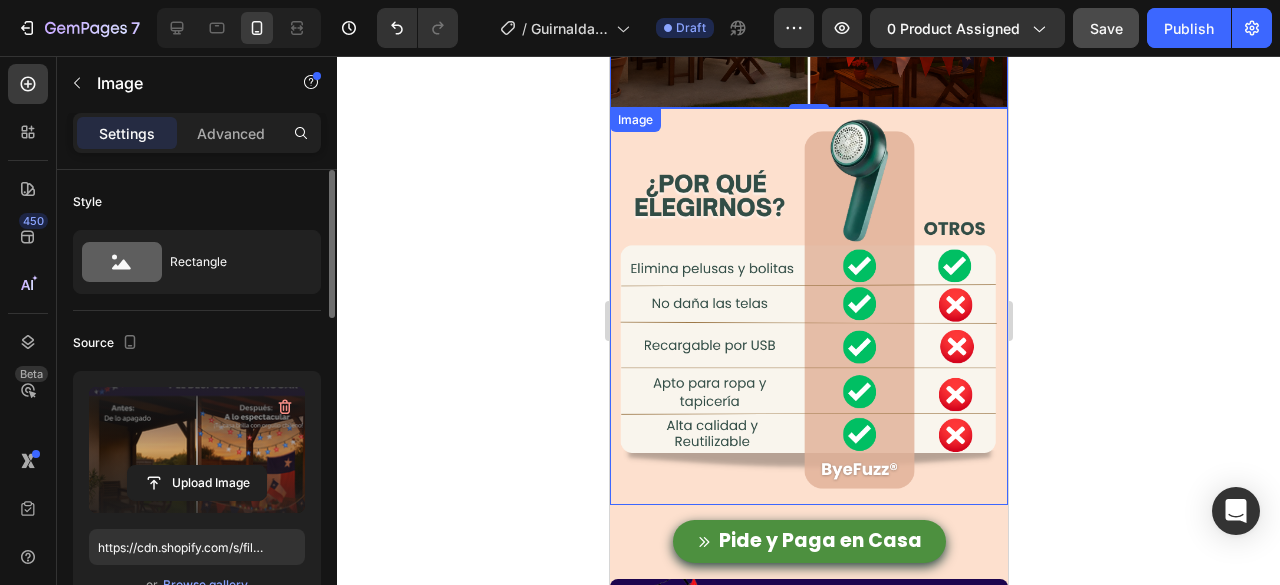 click at bounding box center (808, 306) 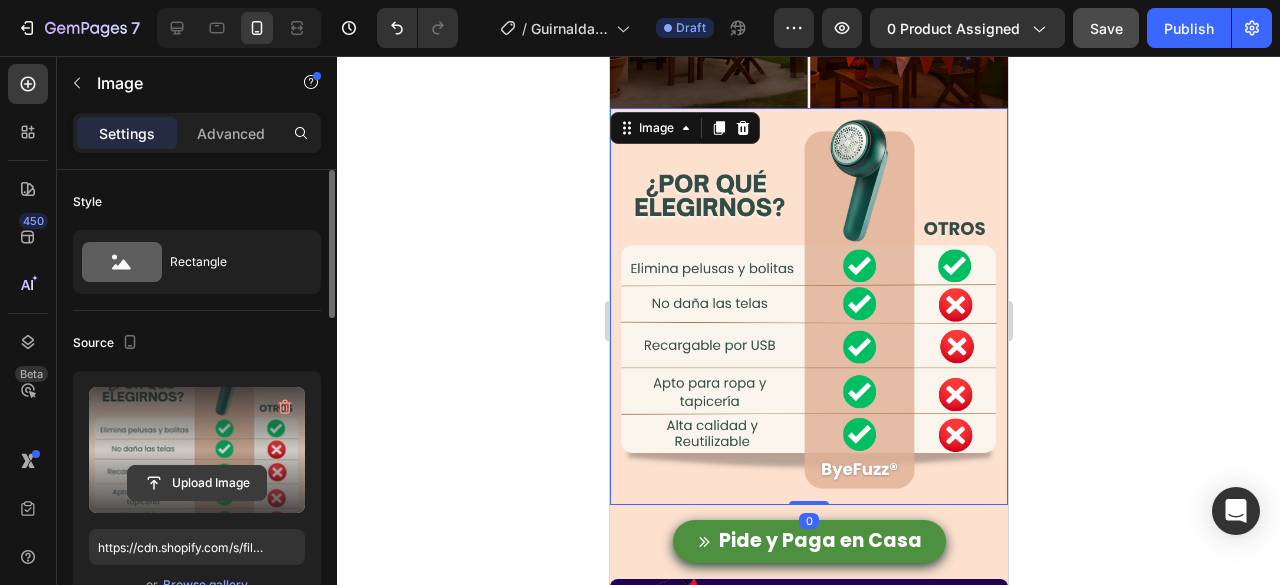 click 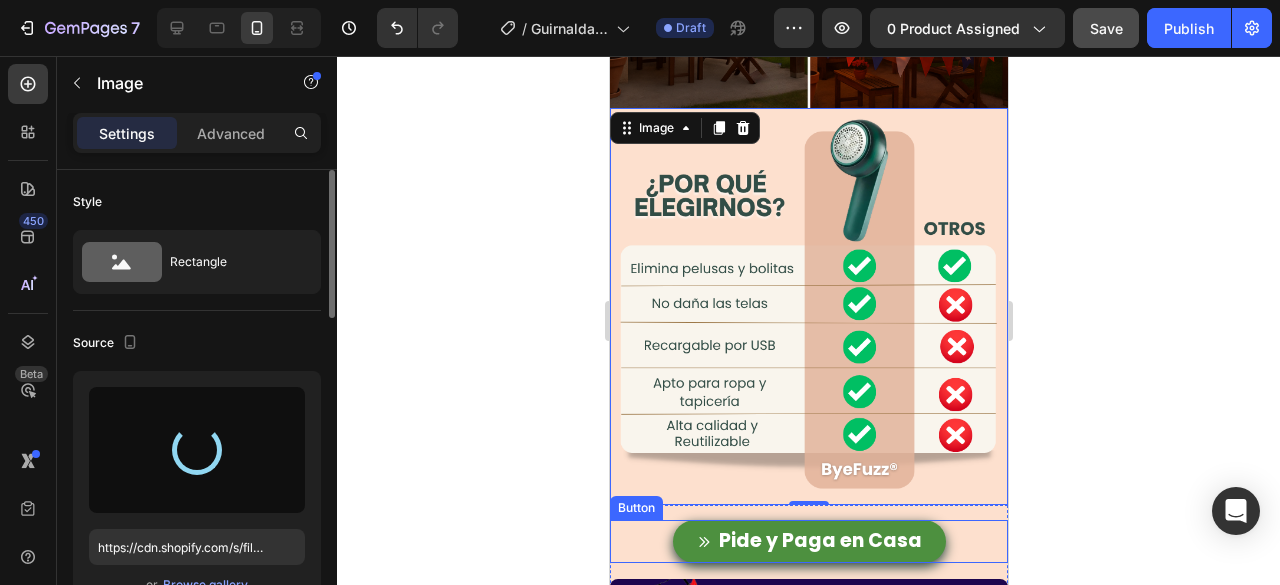 type on "https://cdn.shopify.com/s/files/1/0601/2846/0975/files/gempages_556473495832232996-27666ed8-b576-476c-9055-b646fd0dcd5f.png" 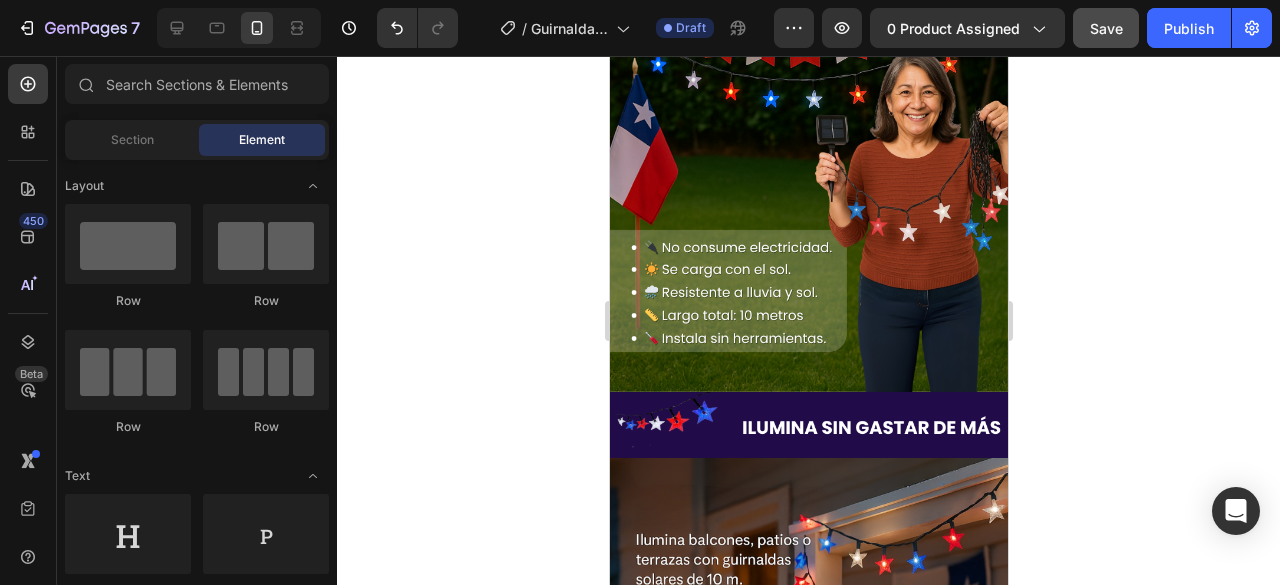 scroll, scrollTop: 594, scrollLeft: 0, axis: vertical 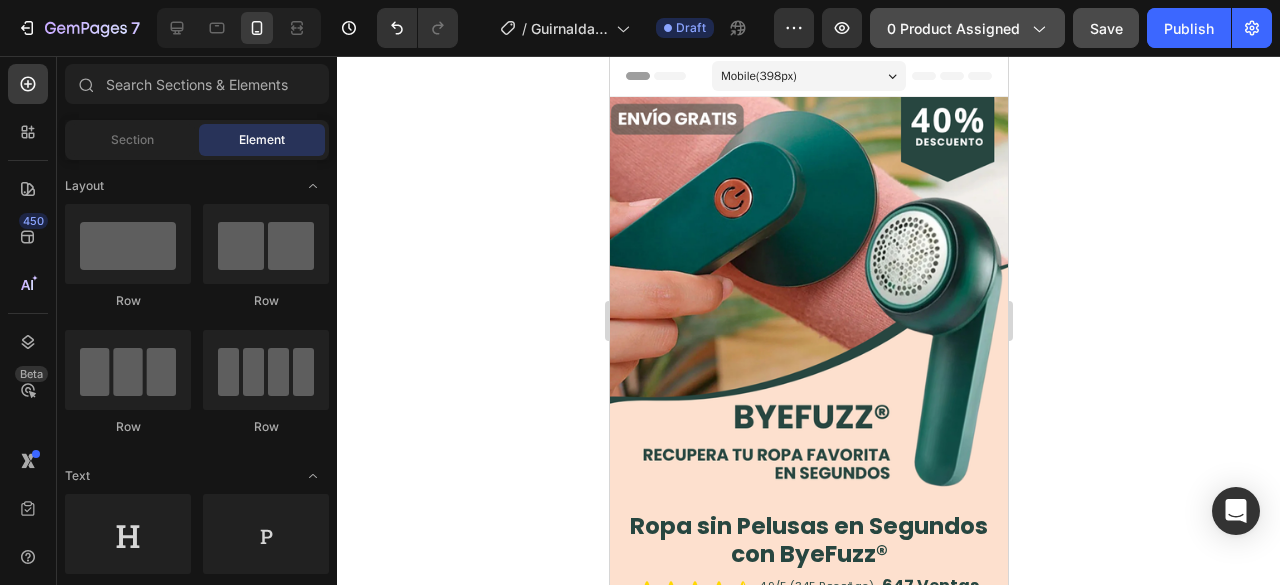 click on "0 product assigned" 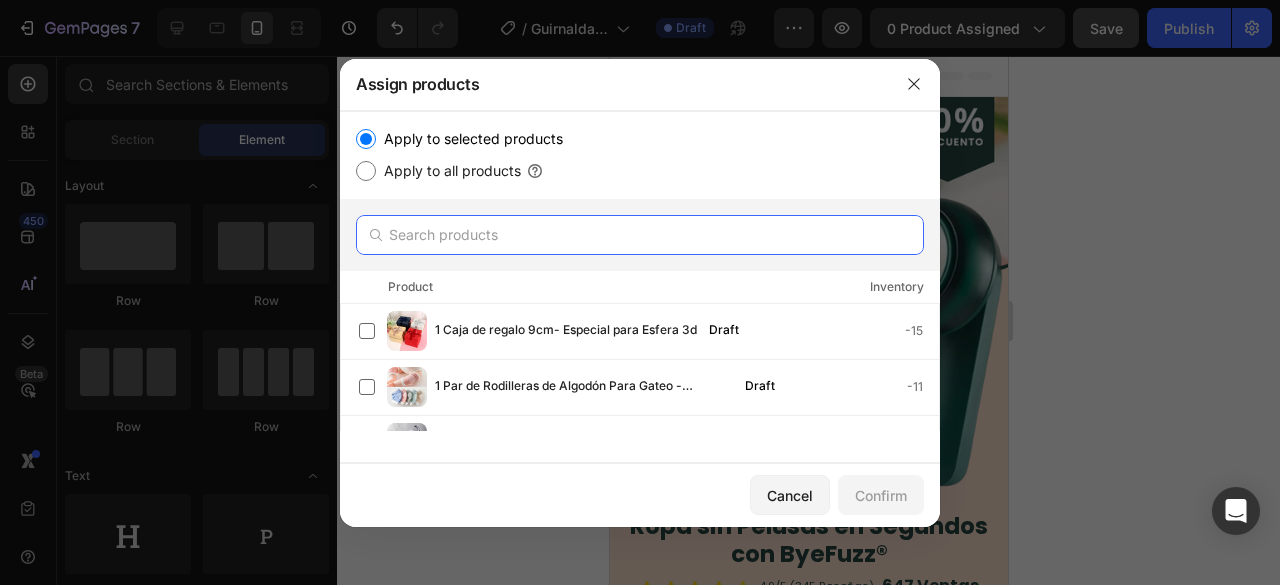 click at bounding box center (640, 235) 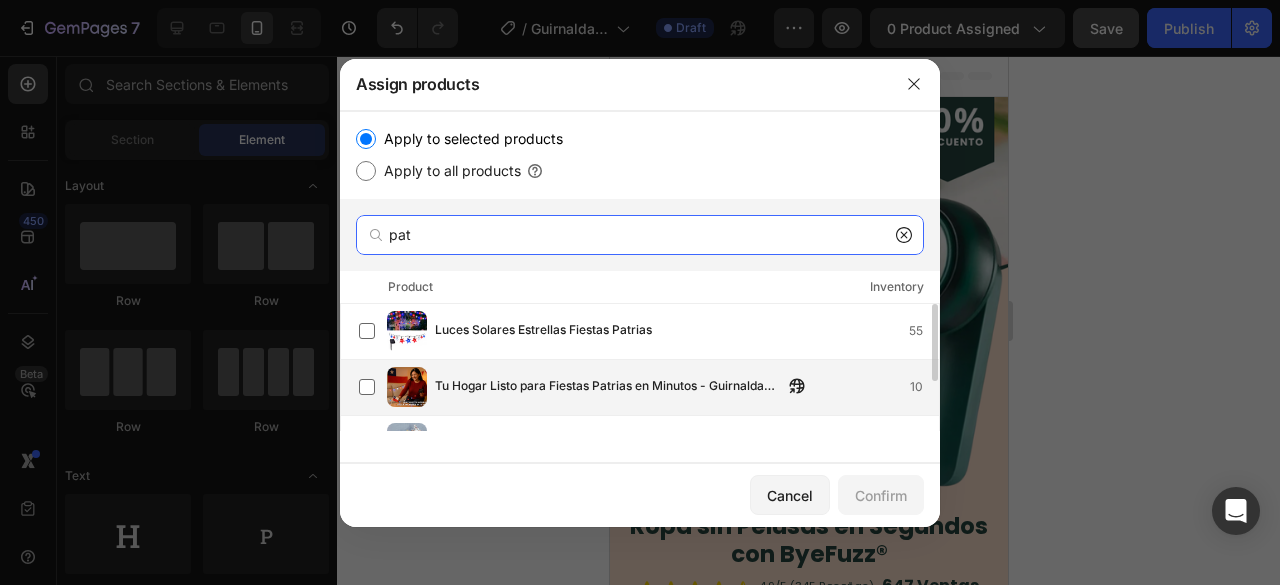 type on "pat" 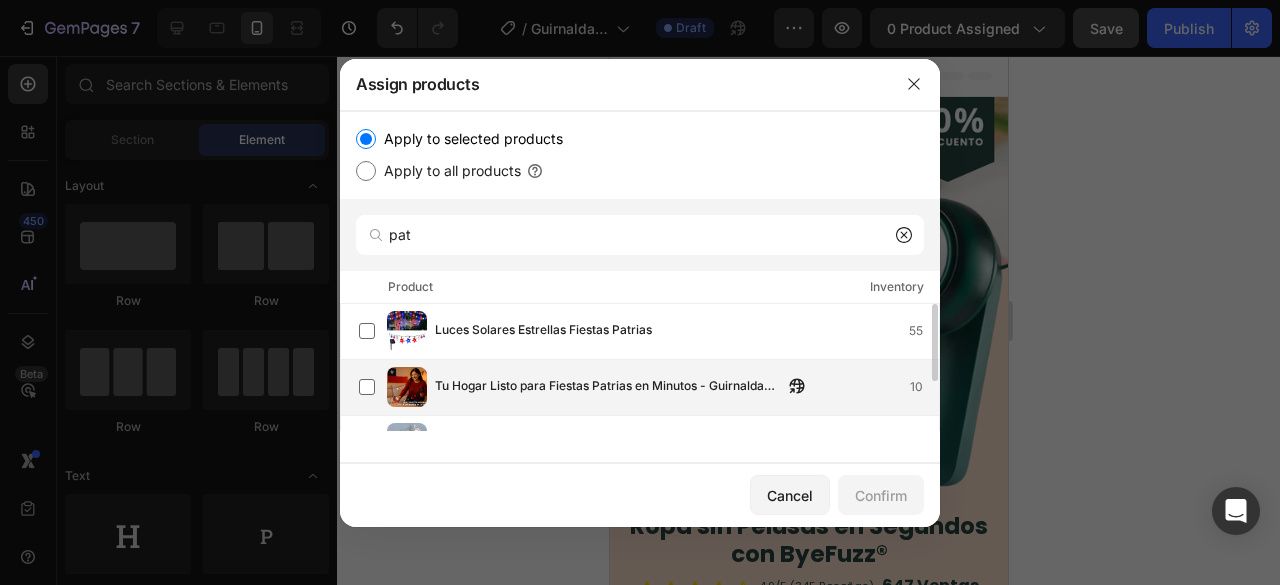 click on "Tu Hogar Listo para Fiestas Patrias en Minutos - Guirnalda Solar Estrellas Patrias 10 metros" at bounding box center [609, 387] 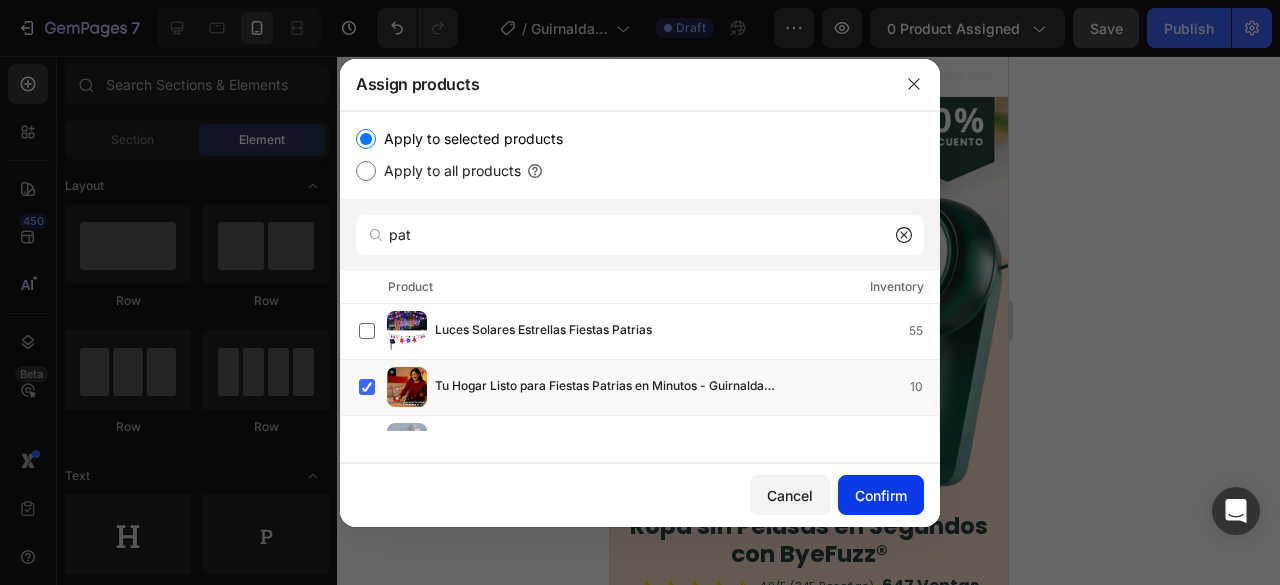 click on "Confirm" at bounding box center (881, 495) 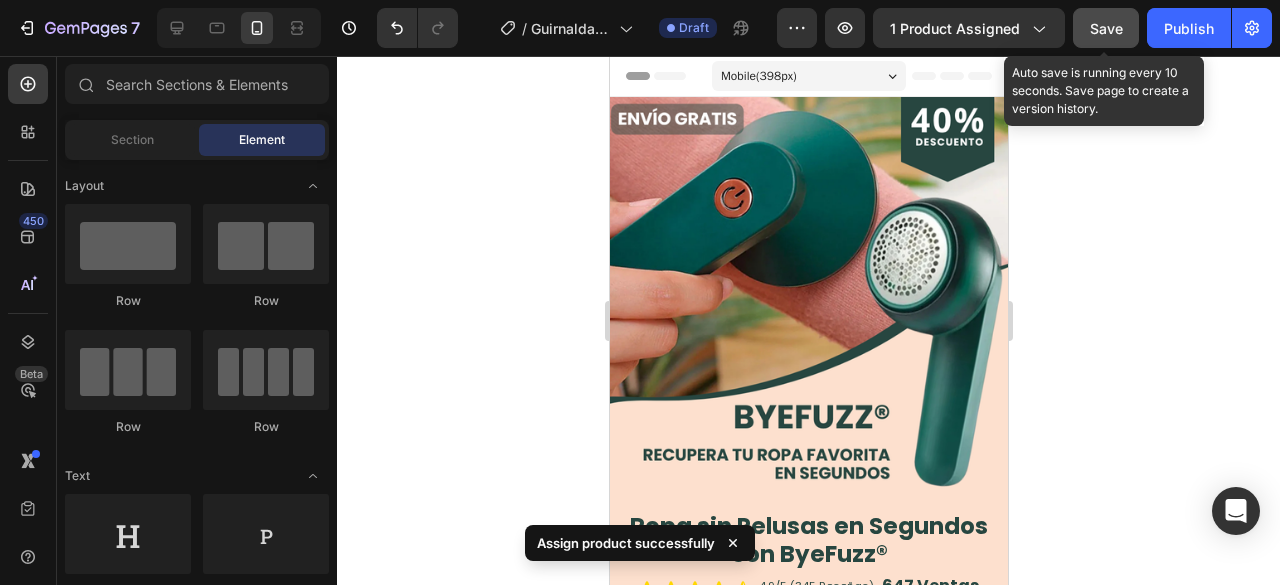 click on "Save" at bounding box center (1106, 28) 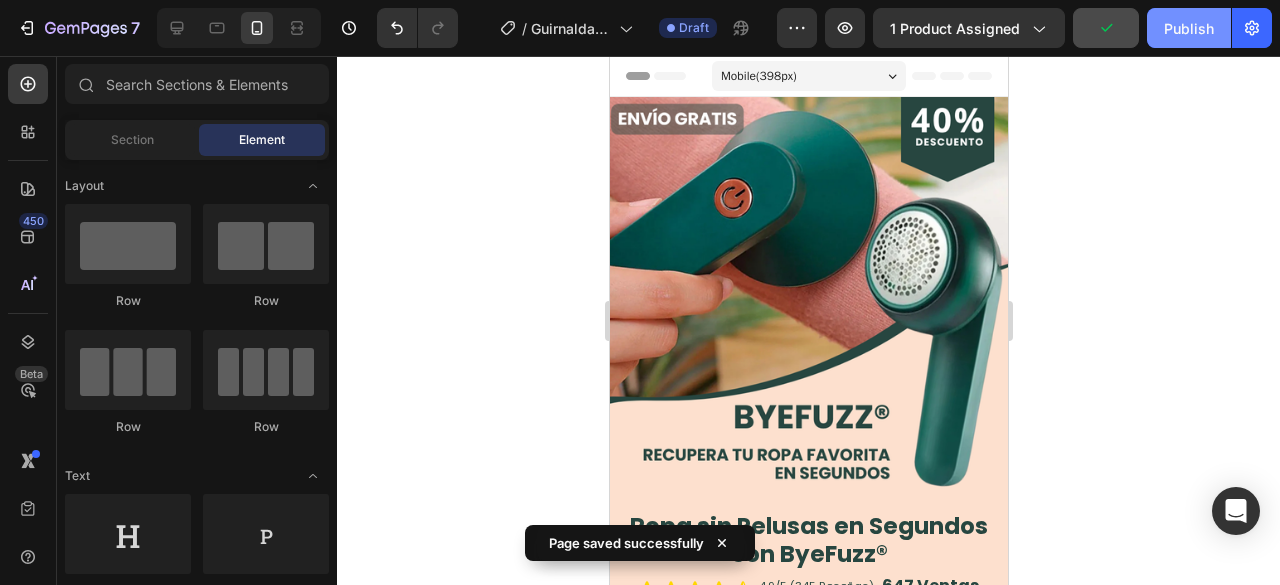 click on "Publish" at bounding box center (1189, 28) 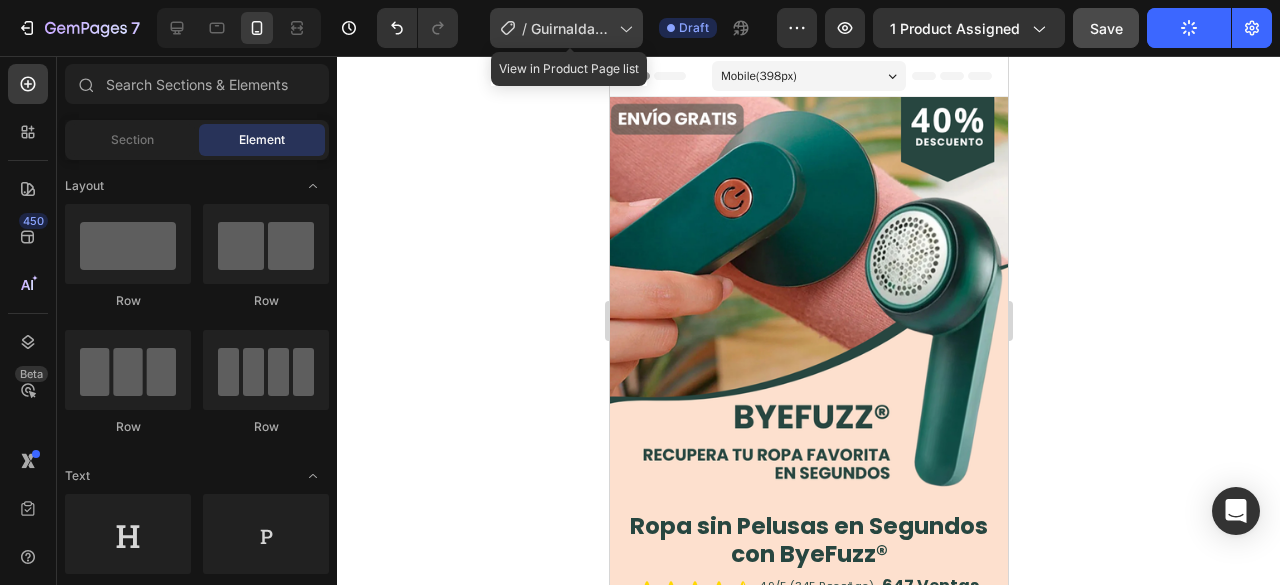 click on "Guirnalda Fechas Patrias" at bounding box center [571, 28] 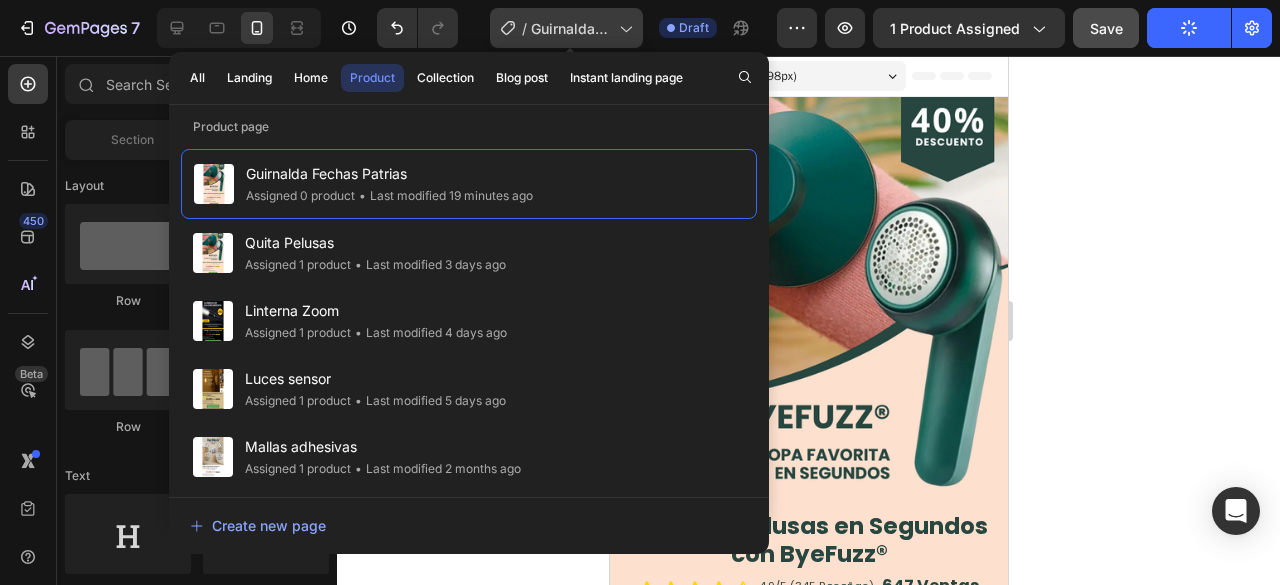 click on "Guirnalda Fechas Patrias" at bounding box center [571, 28] 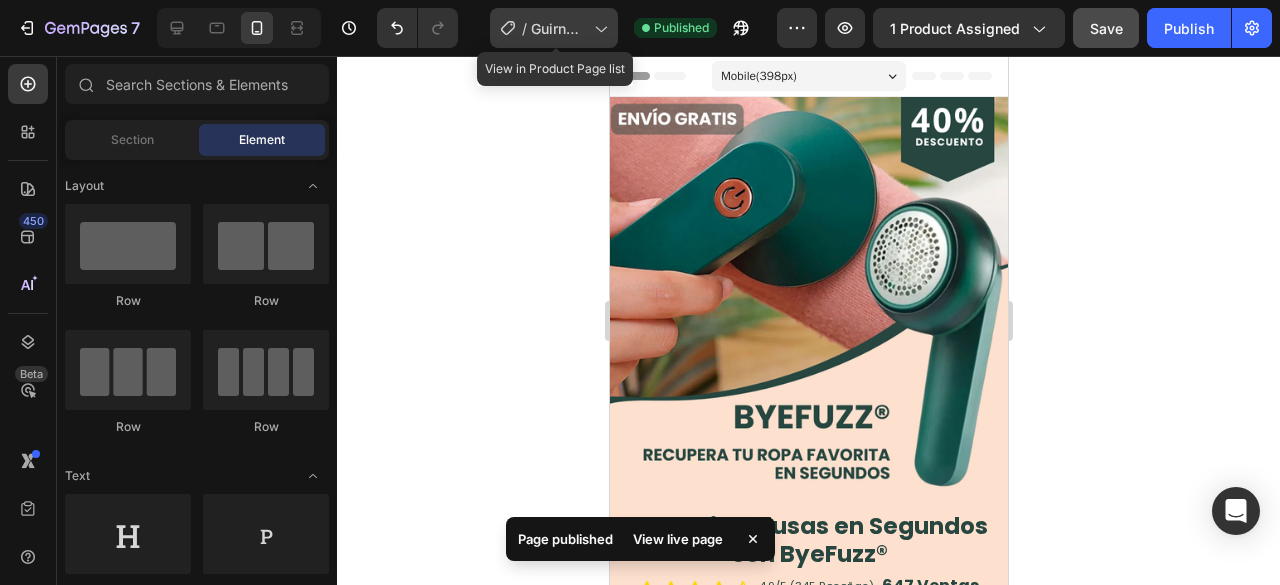 click 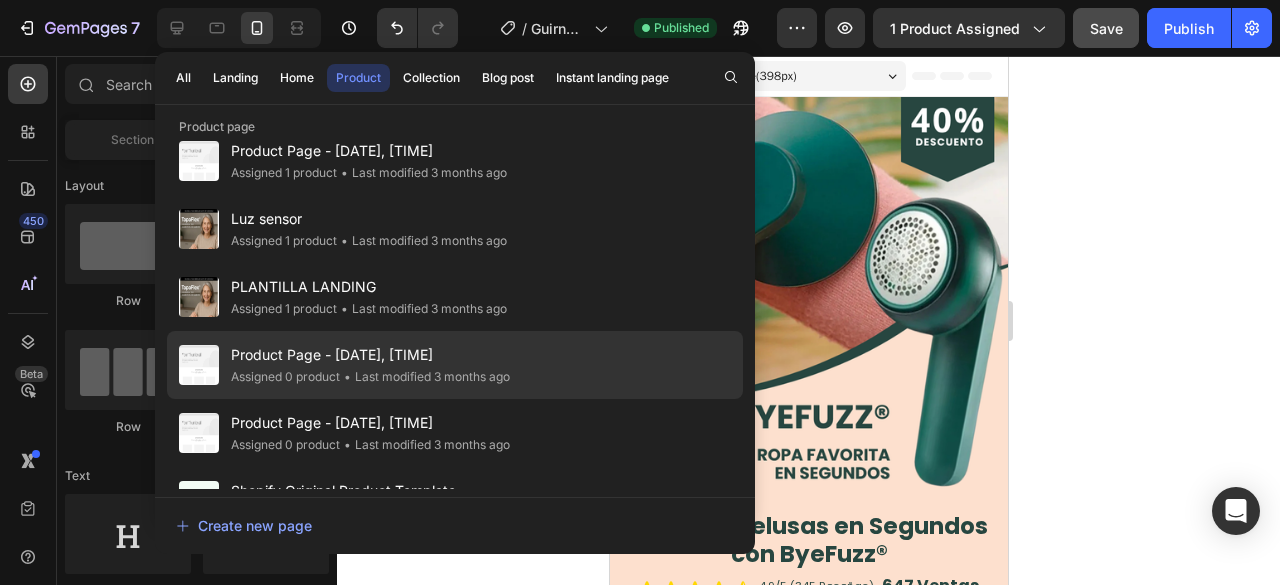scroll, scrollTop: 817, scrollLeft: 0, axis: vertical 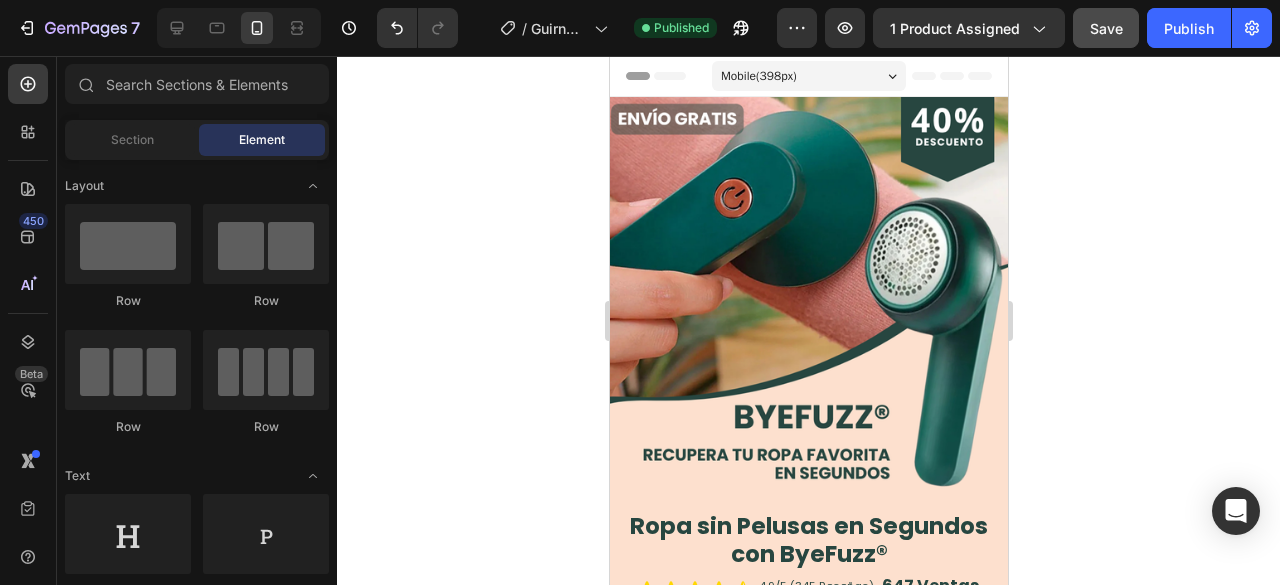 click 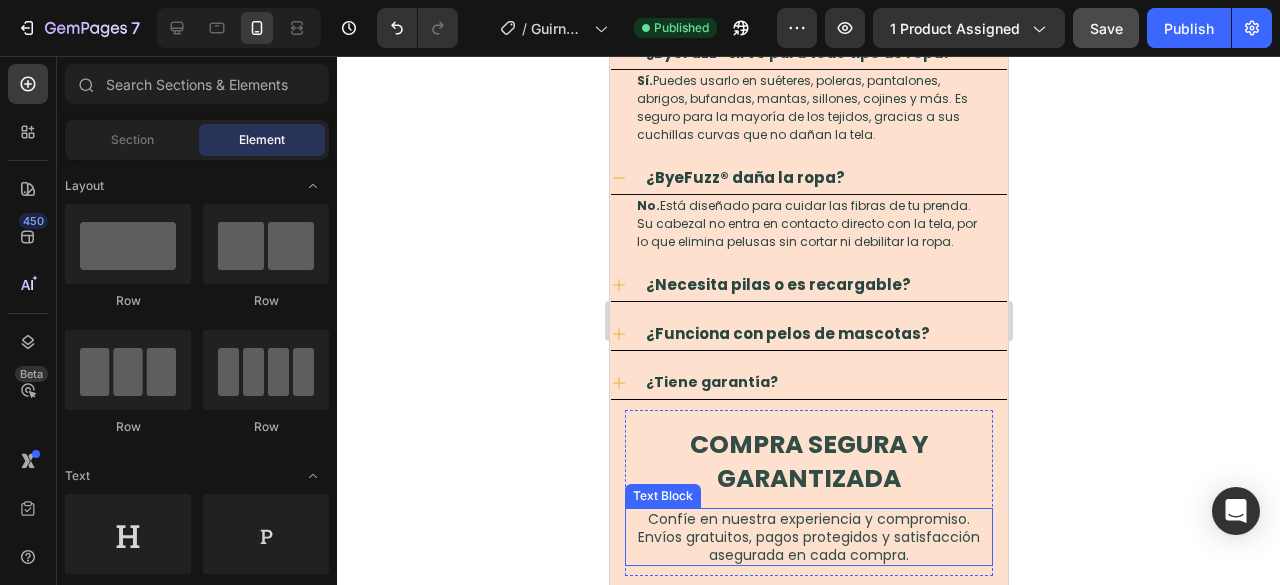 scroll, scrollTop: 3700, scrollLeft: 0, axis: vertical 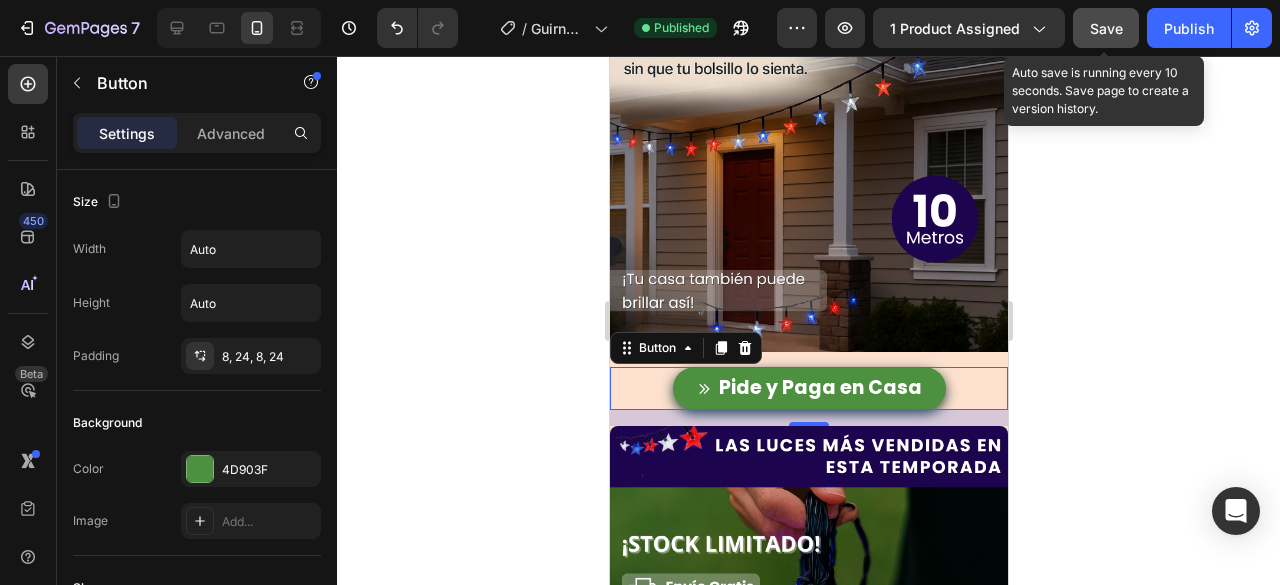 click on "Save" at bounding box center (1106, 28) 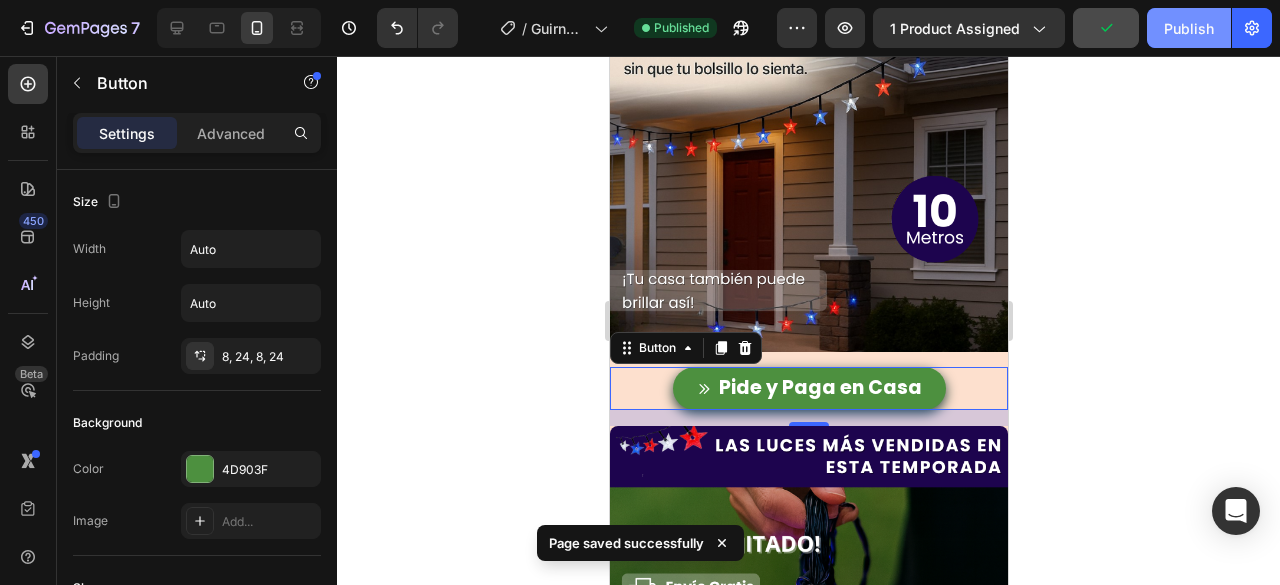 click on "Publish" at bounding box center [1189, 28] 